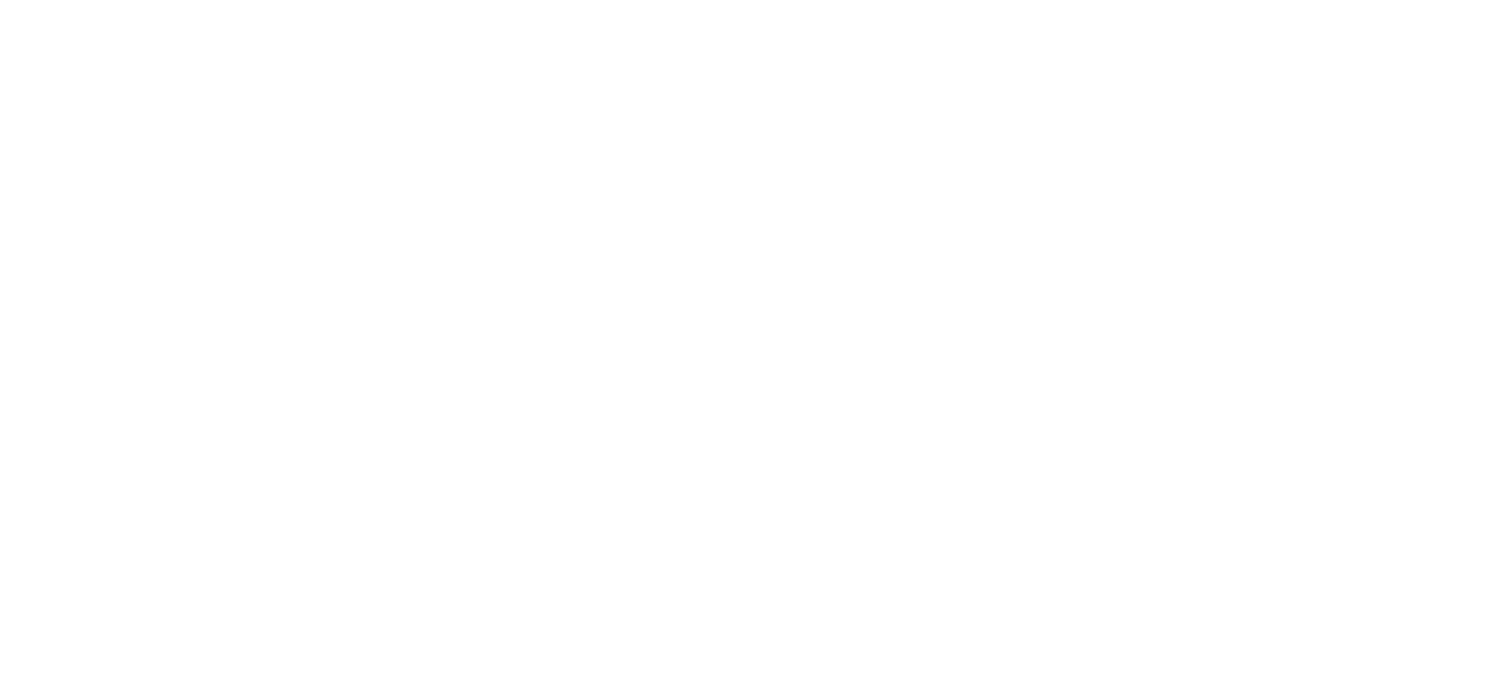 scroll, scrollTop: 0, scrollLeft: 0, axis: both 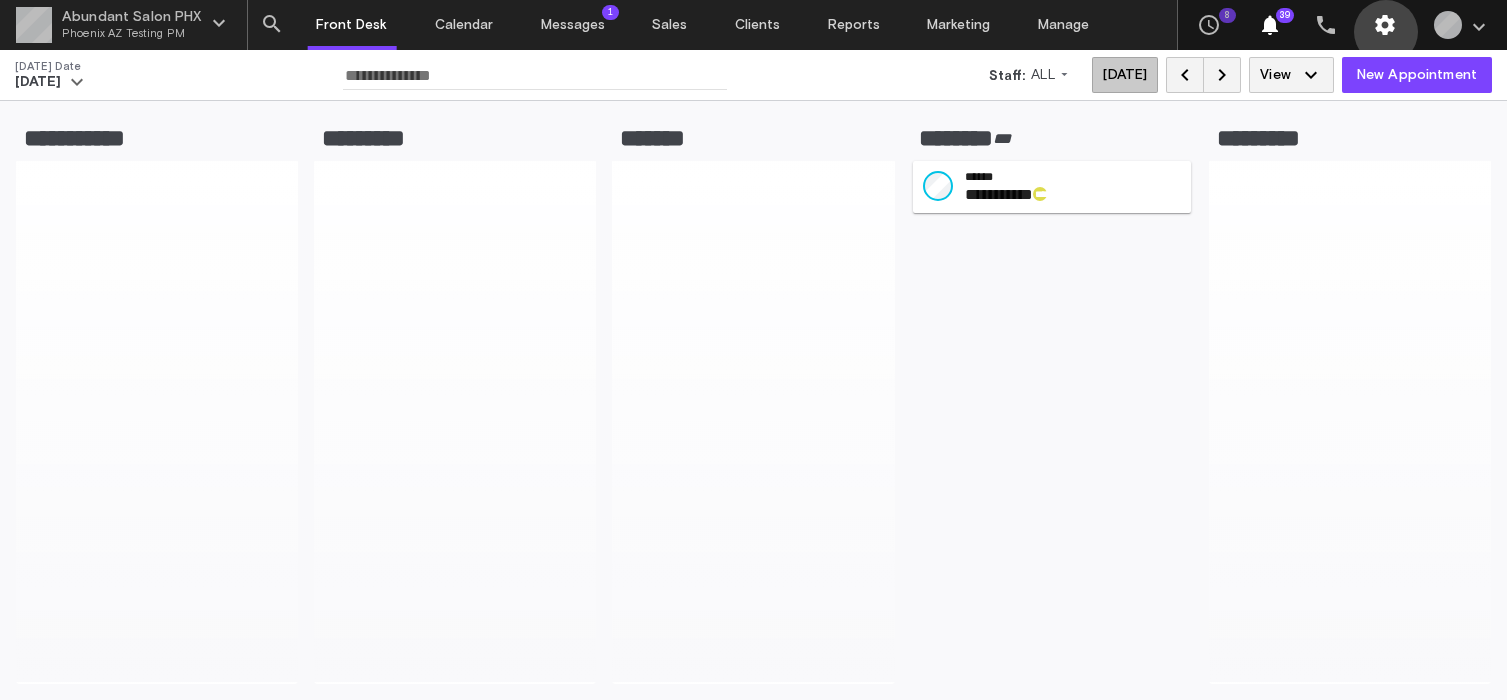 click on "settings" at bounding box center [1386, 25] 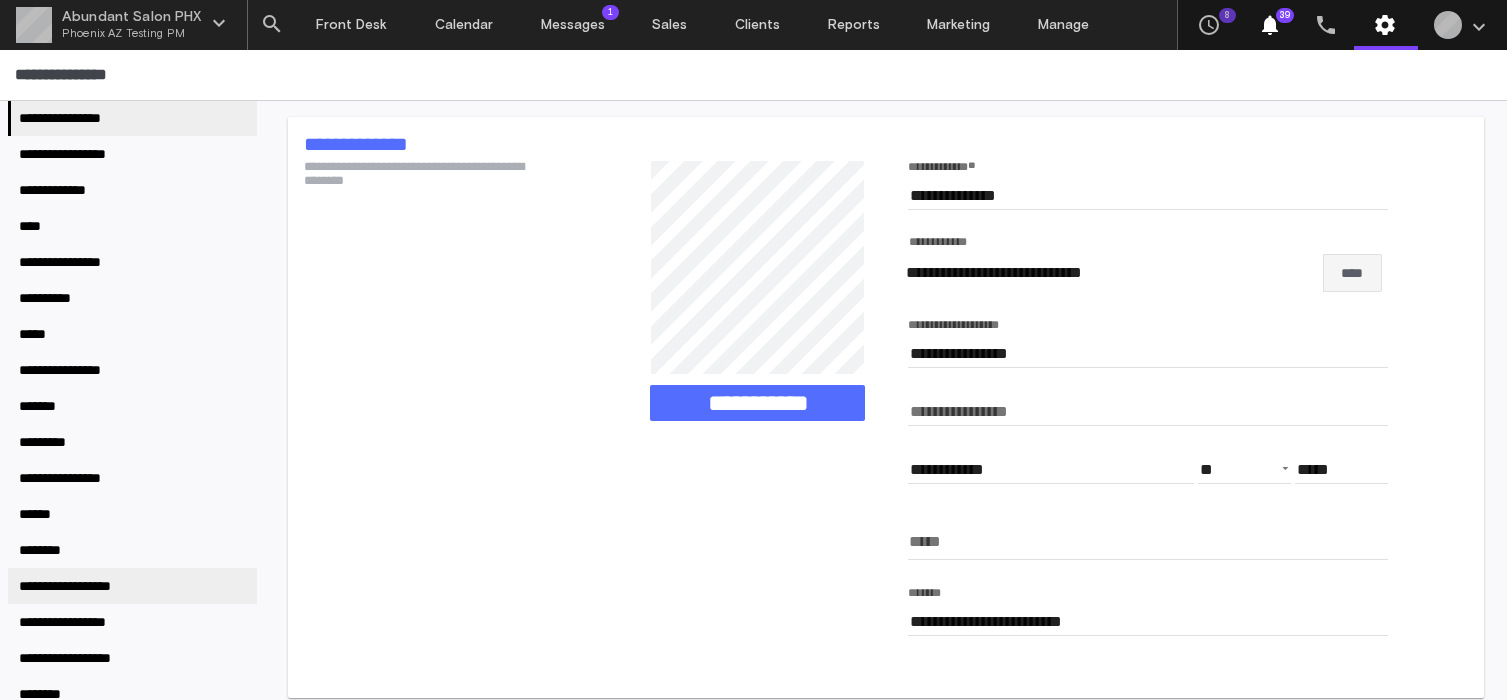 scroll, scrollTop: 105, scrollLeft: 0, axis: vertical 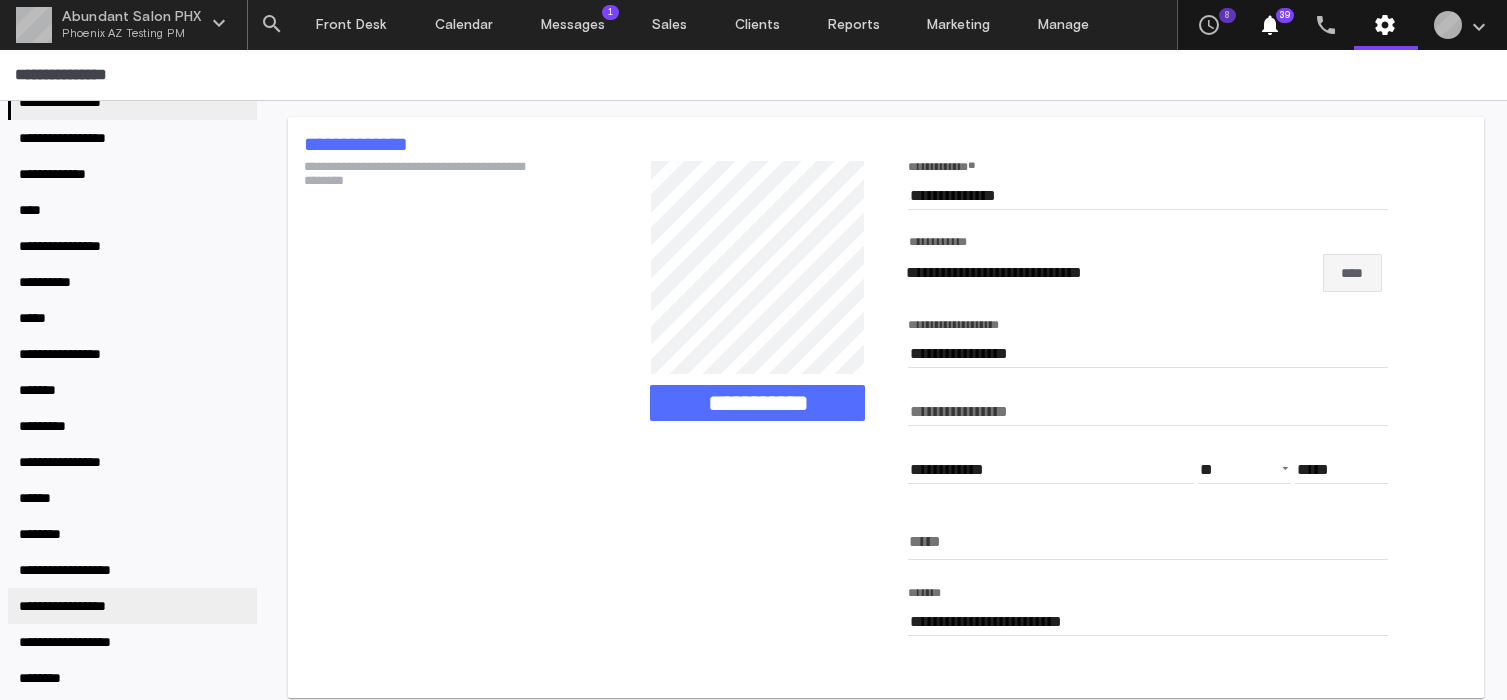 click on "**********" at bounding box center (79, 606) 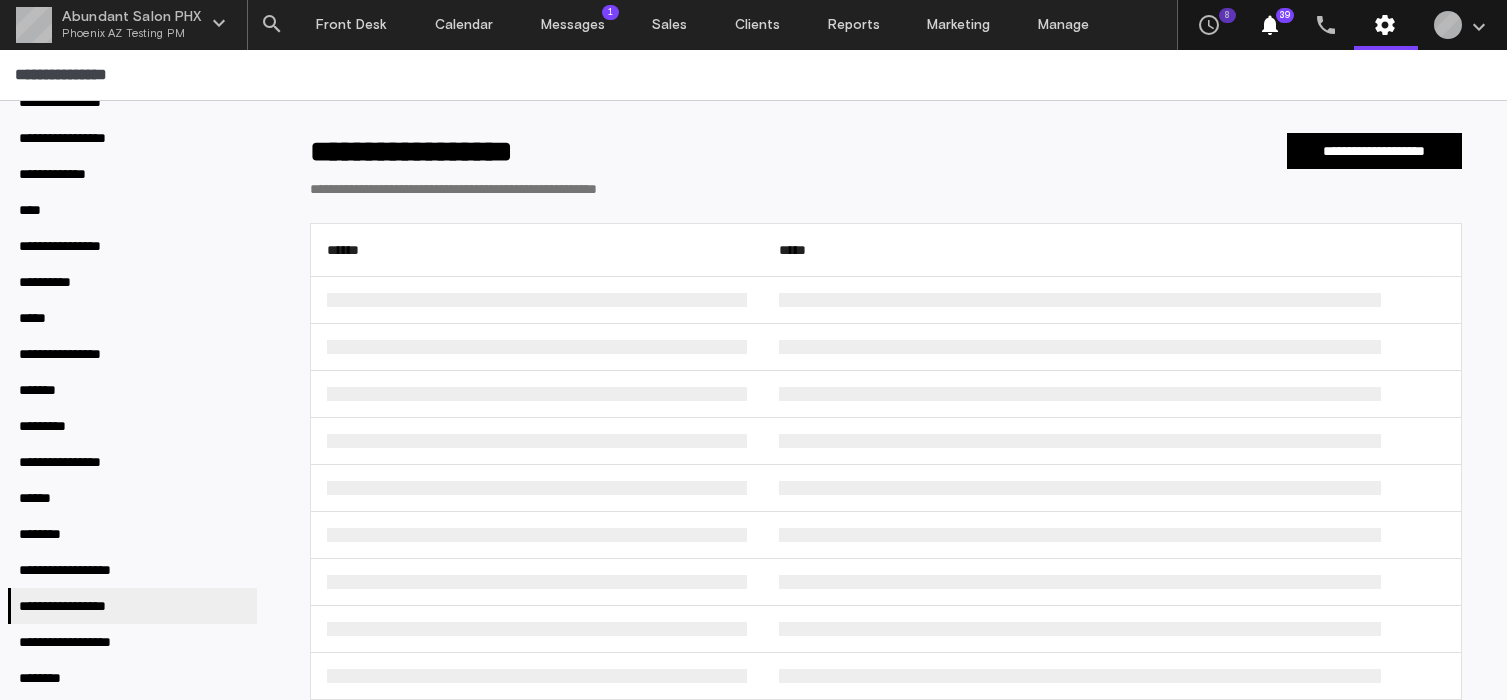 click on "**********" at bounding box center (886, 436) 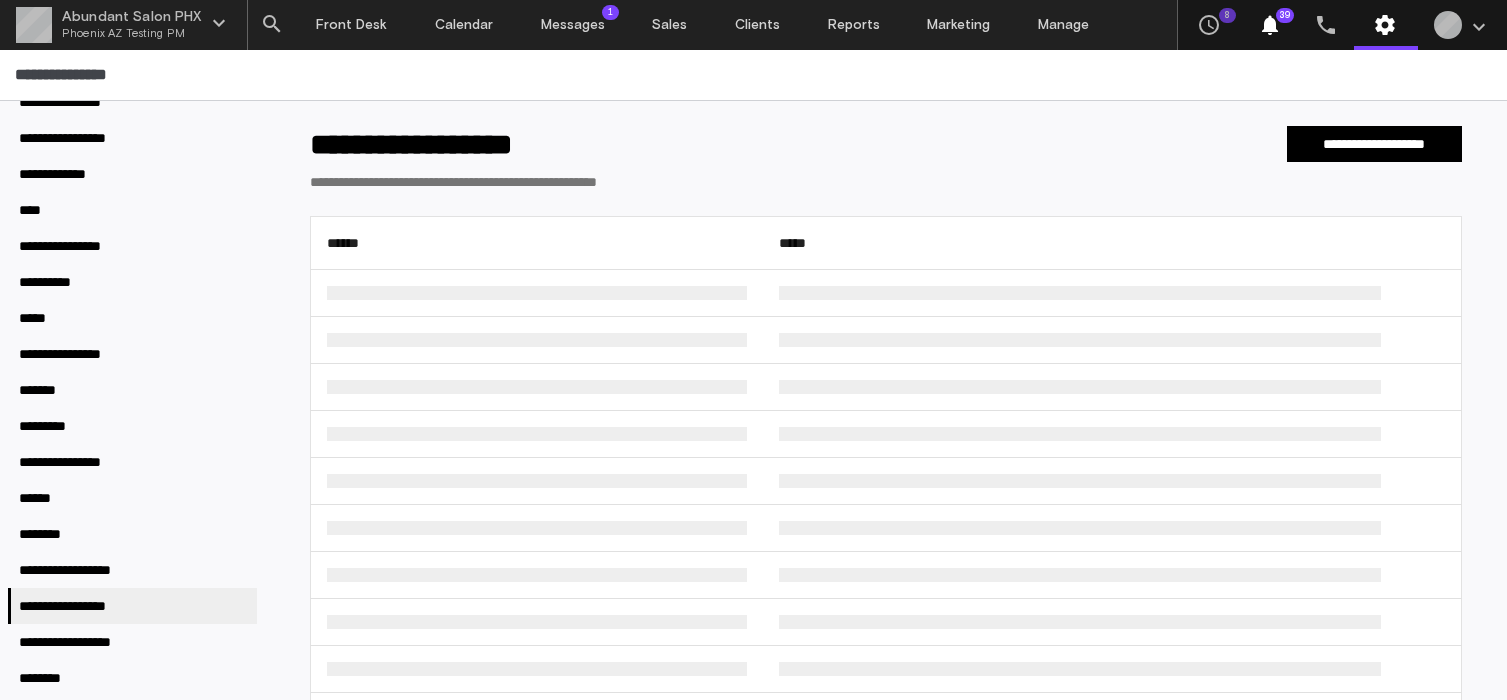 scroll, scrollTop: 8, scrollLeft: 0, axis: vertical 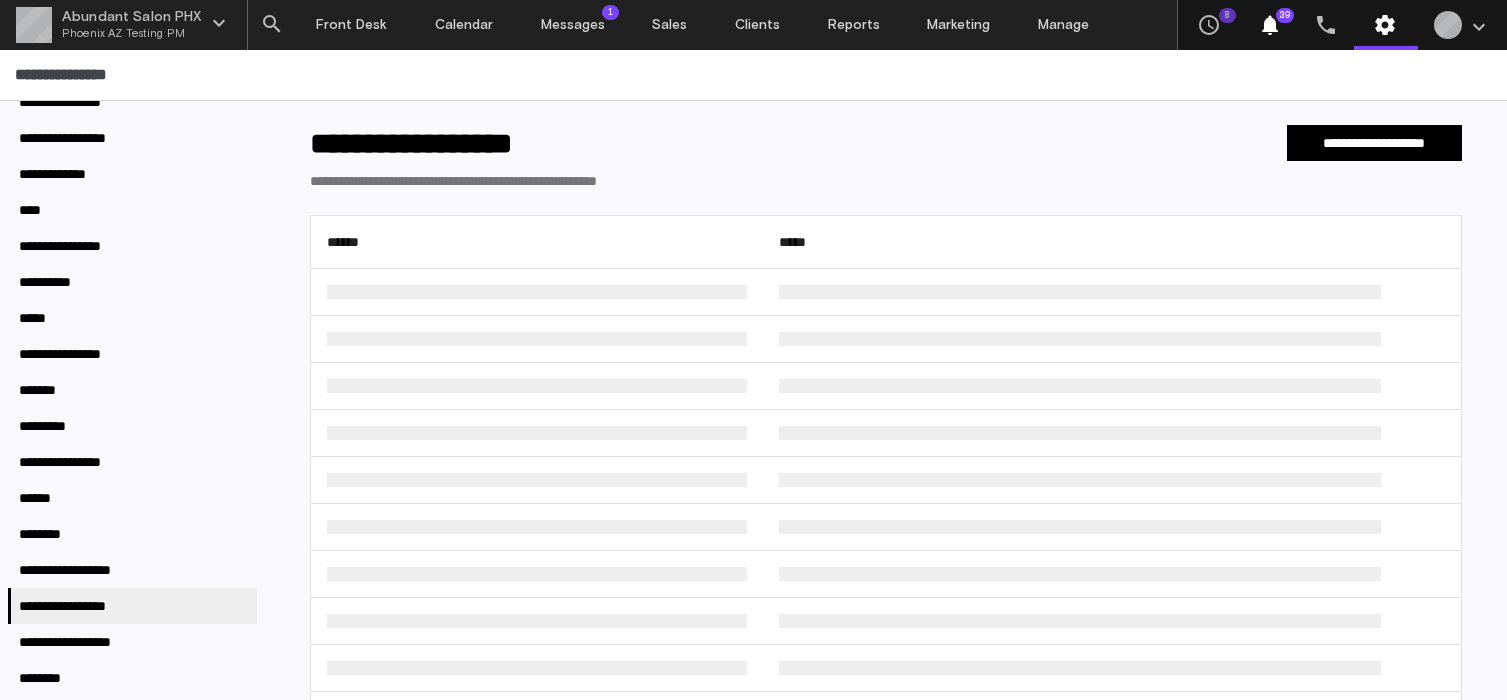click on "**********" at bounding box center [886, 170] 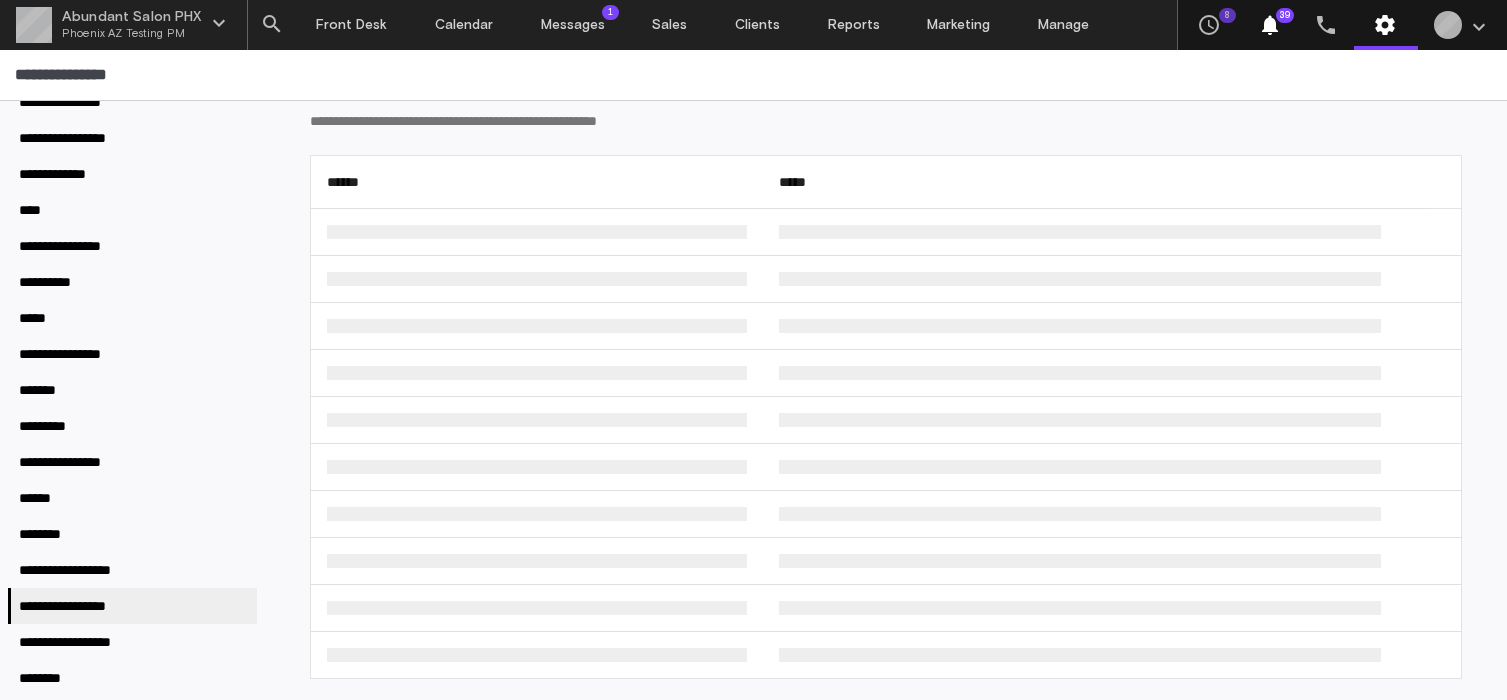 scroll, scrollTop: 71, scrollLeft: 0, axis: vertical 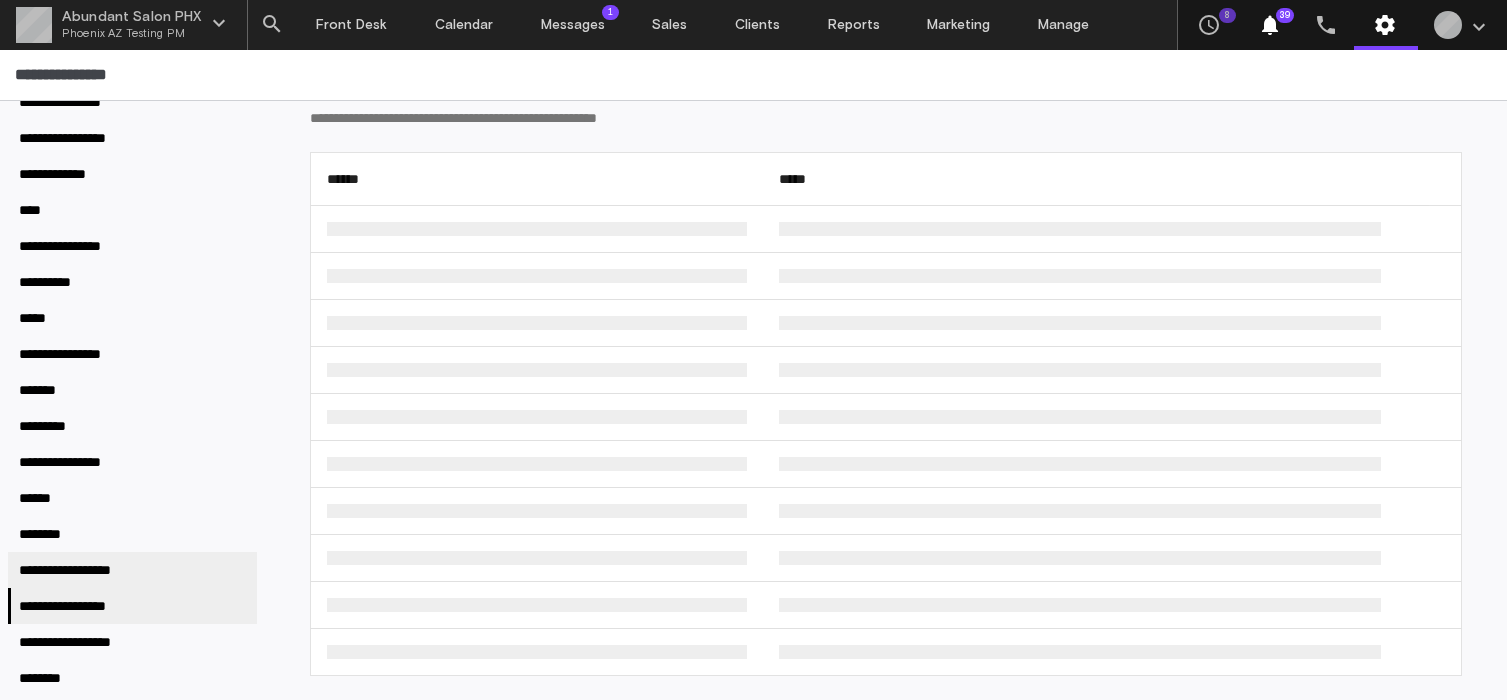 click on "**********" at bounding box center [84, 570] 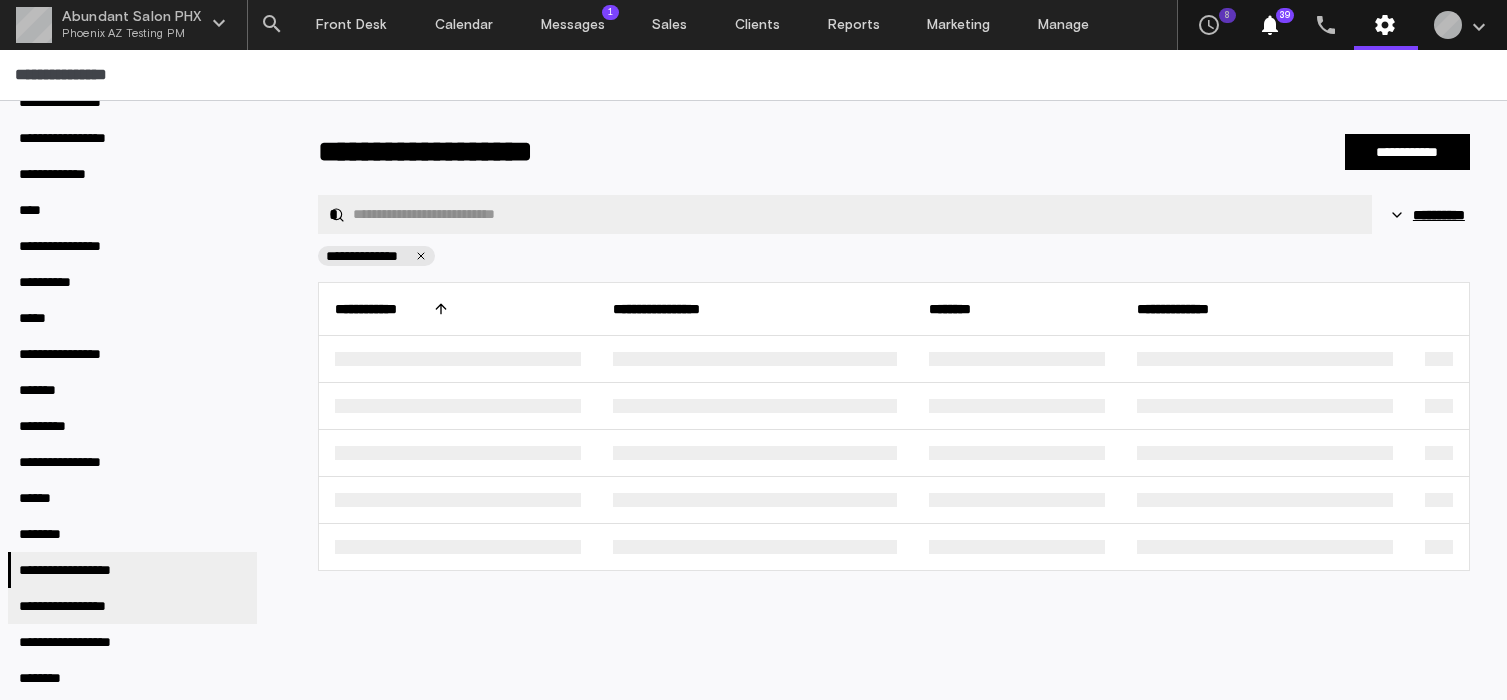 click on "**********" at bounding box center (79, 606) 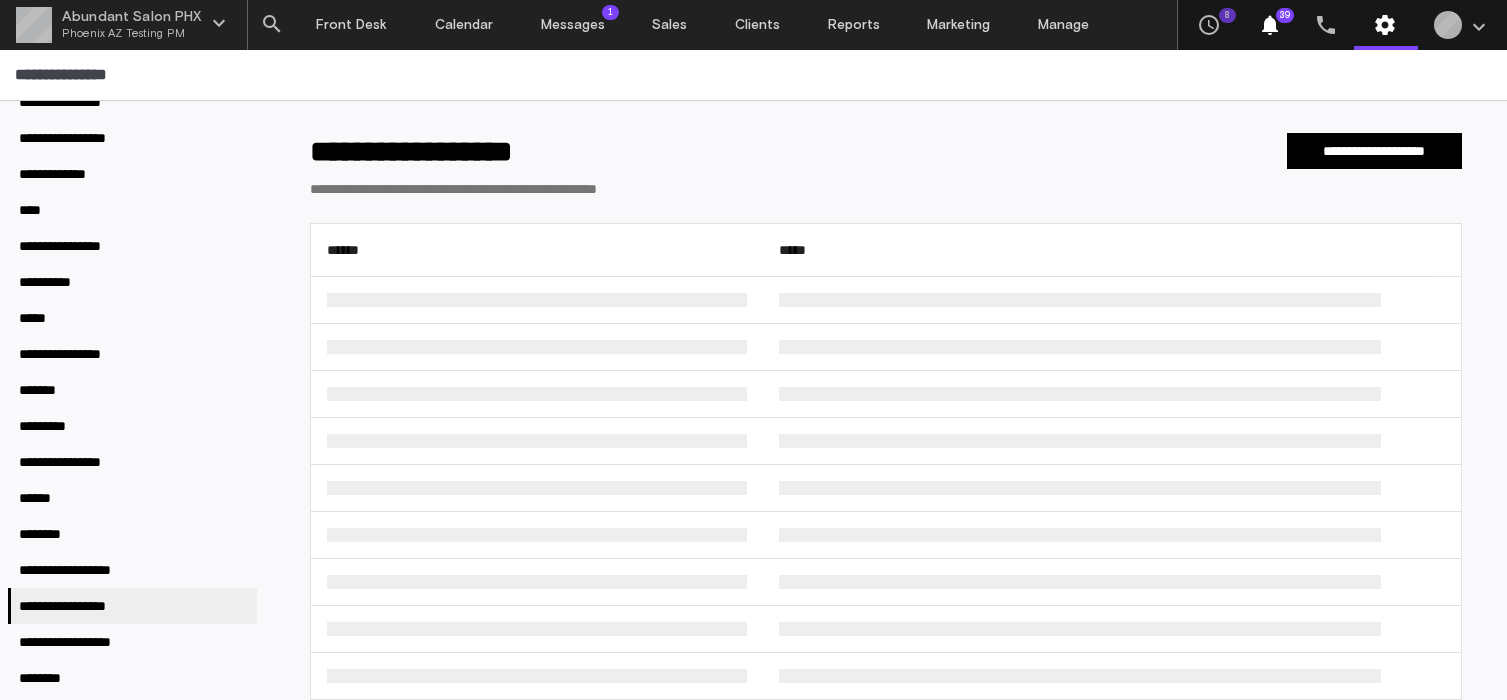 click on "**********" at bounding box center [886, 178] 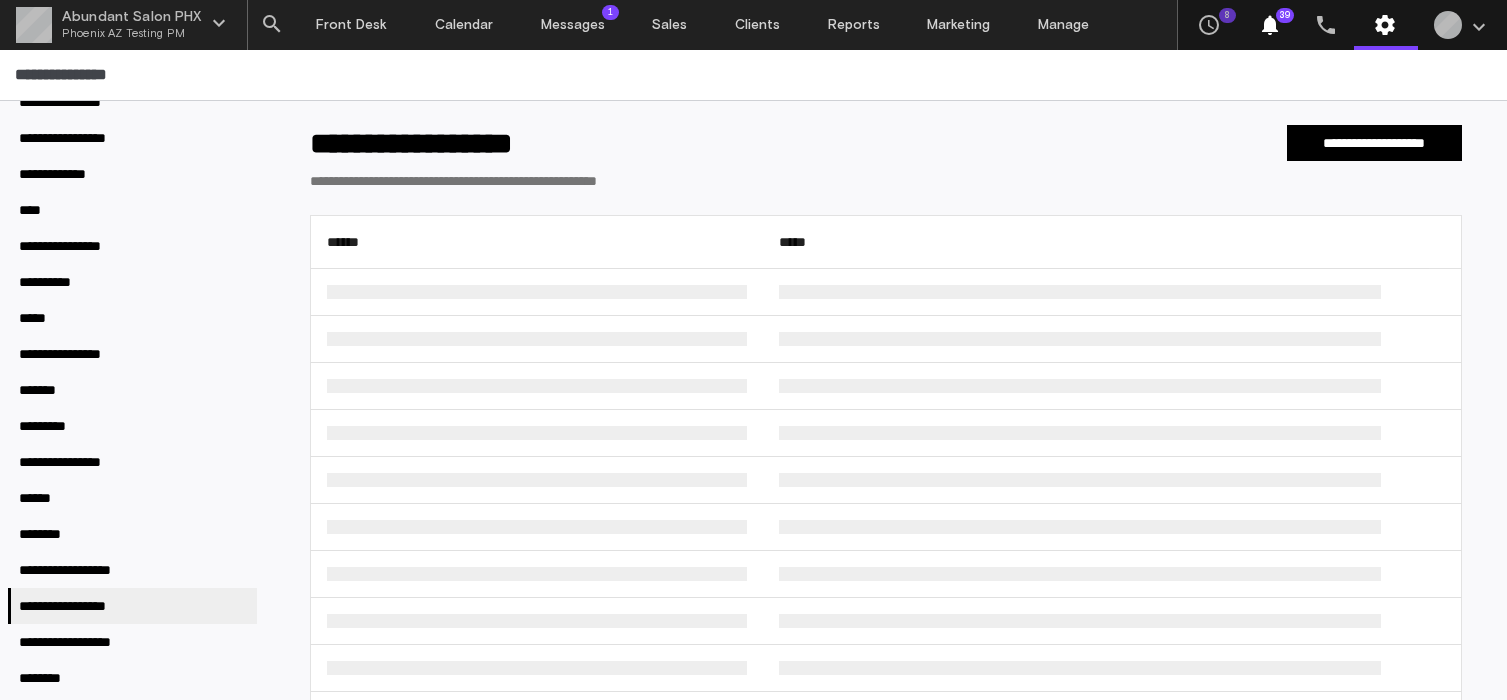 scroll, scrollTop: 0, scrollLeft: 0, axis: both 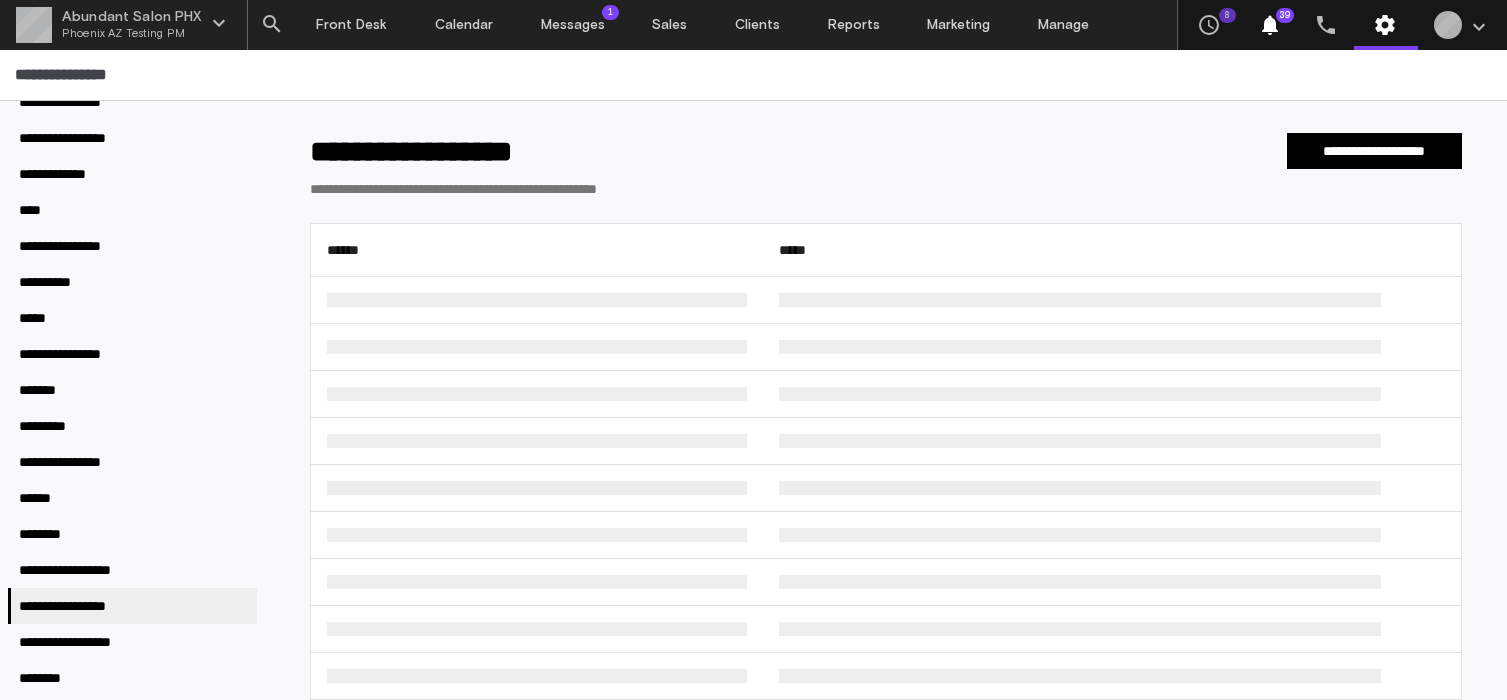 click on "**********" at bounding box center [886, 178] 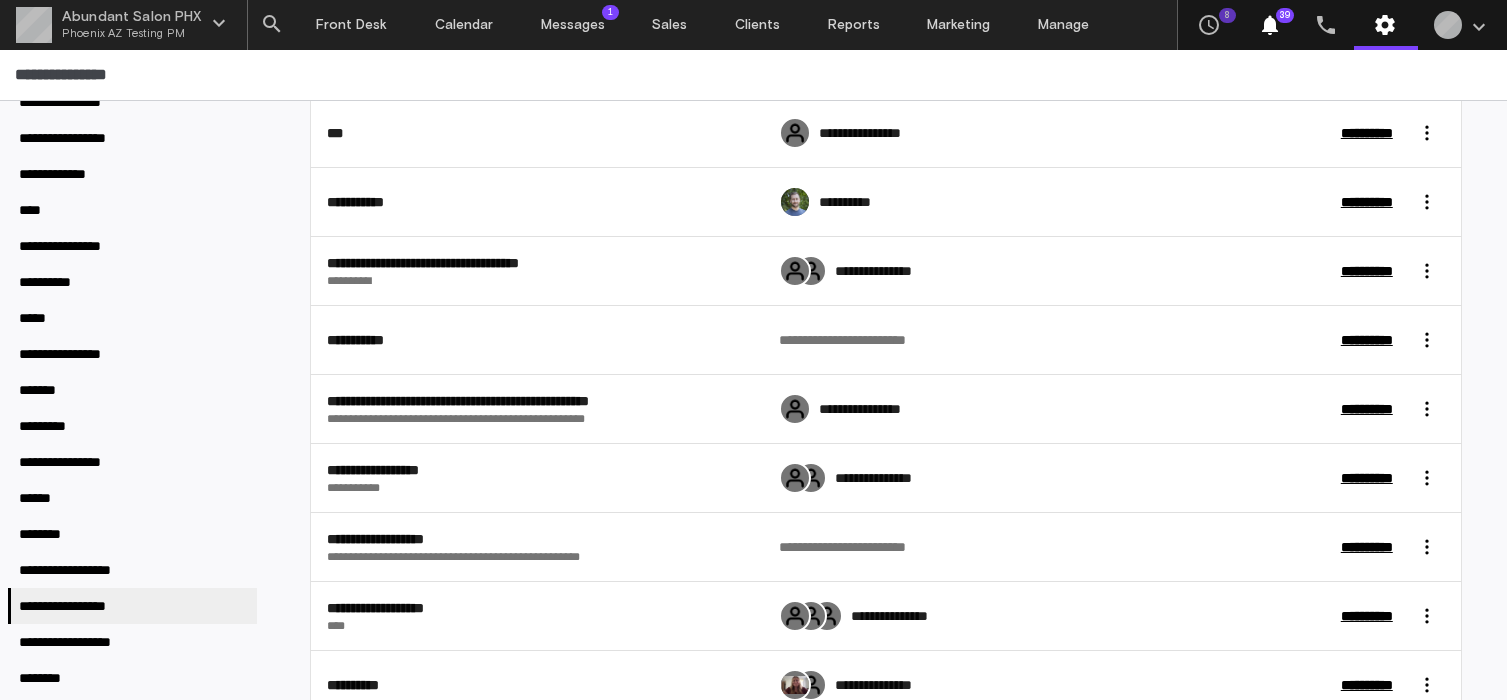 scroll, scrollTop: 216, scrollLeft: 0, axis: vertical 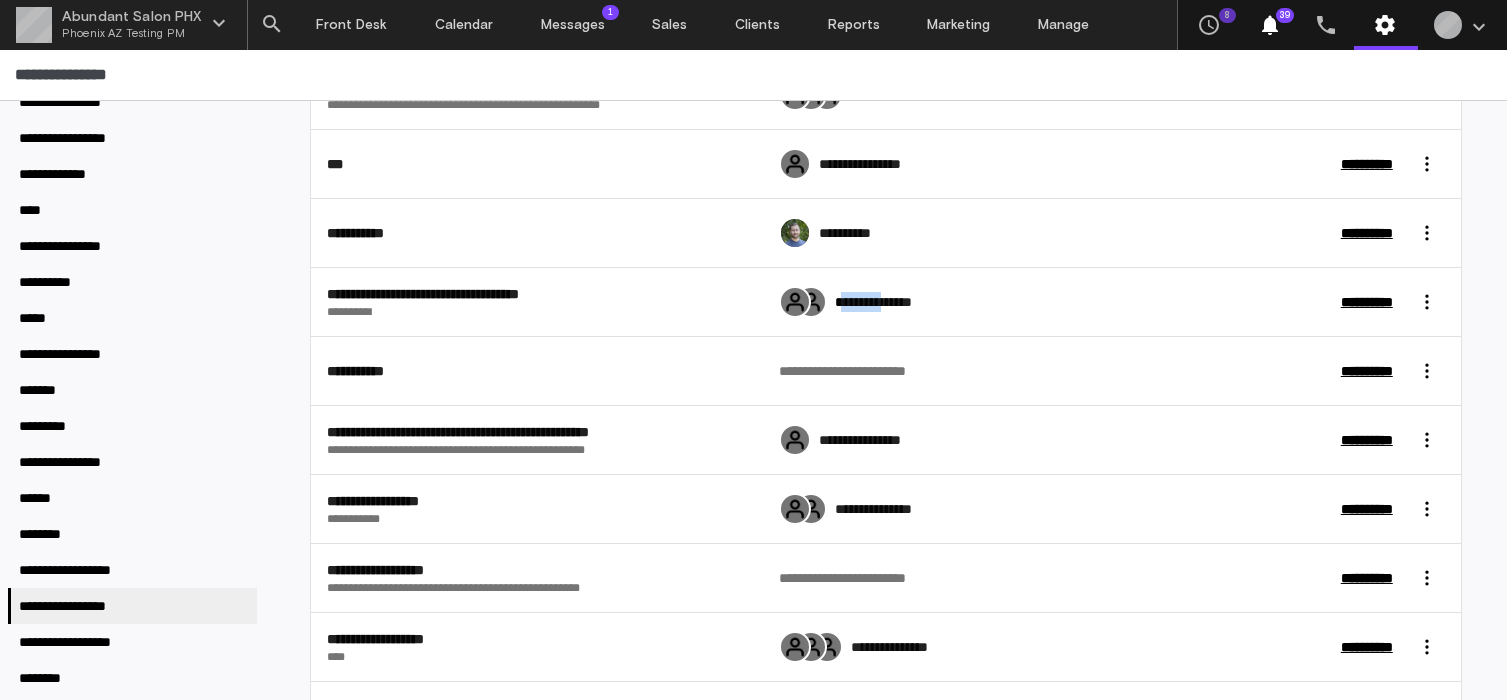 drag, startPoint x: 845, startPoint y: 303, endPoint x: 886, endPoint y: 301, distance: 41.04875 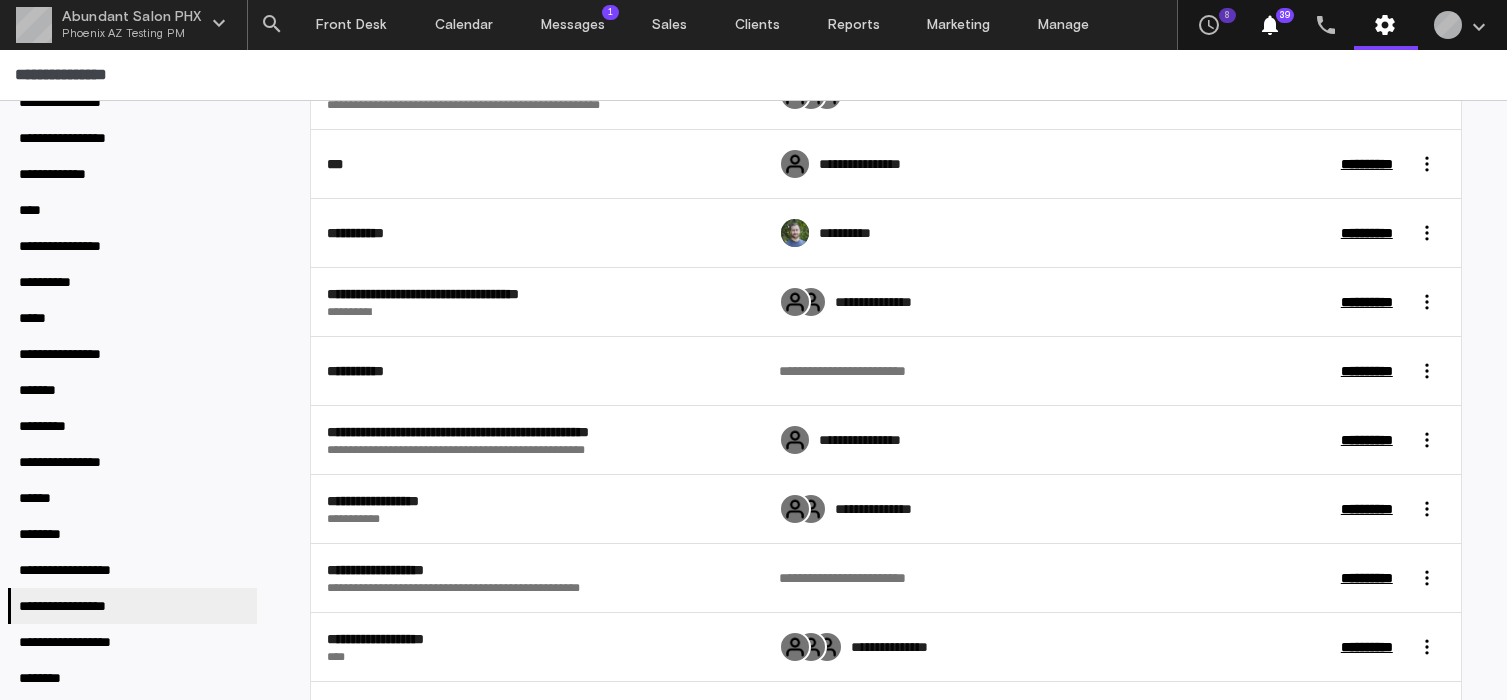 click on "**********" at bounding box center (886, 302) 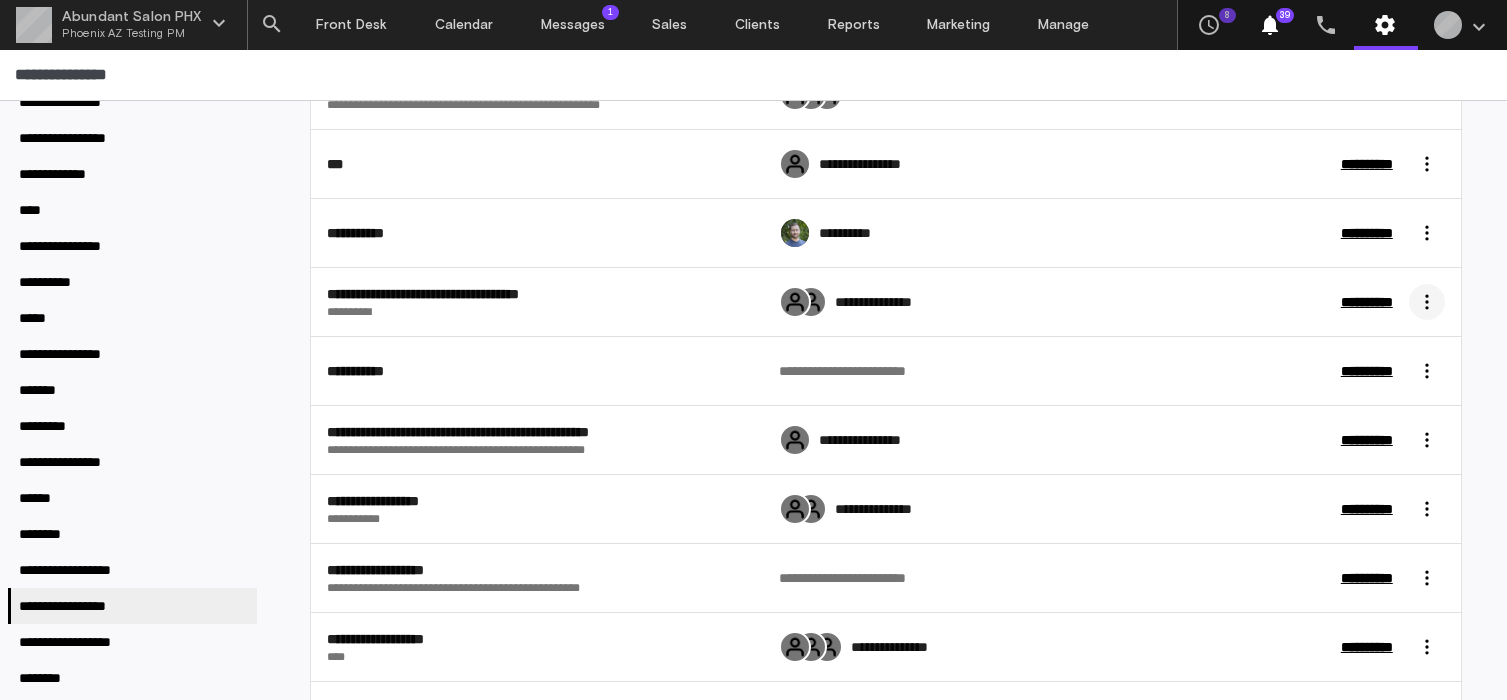 click 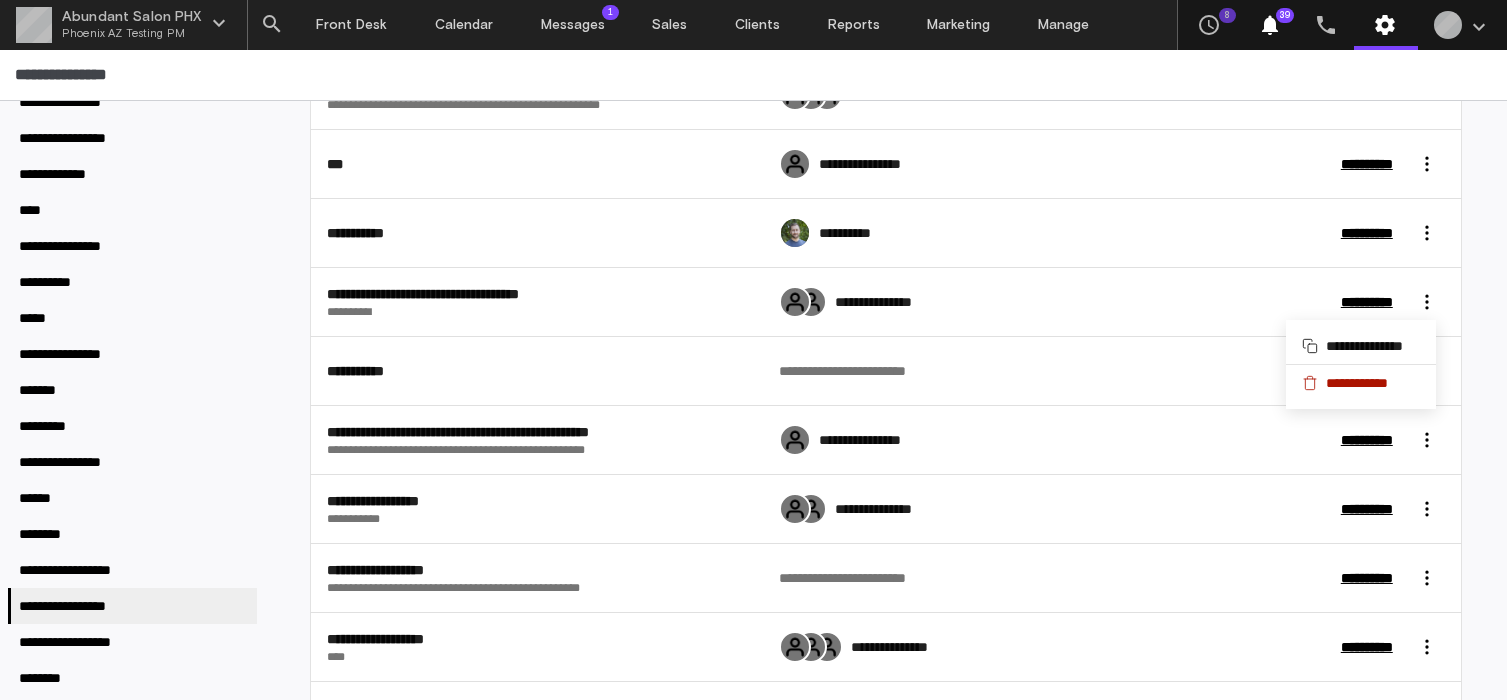 click at bounding box center [753, 350] 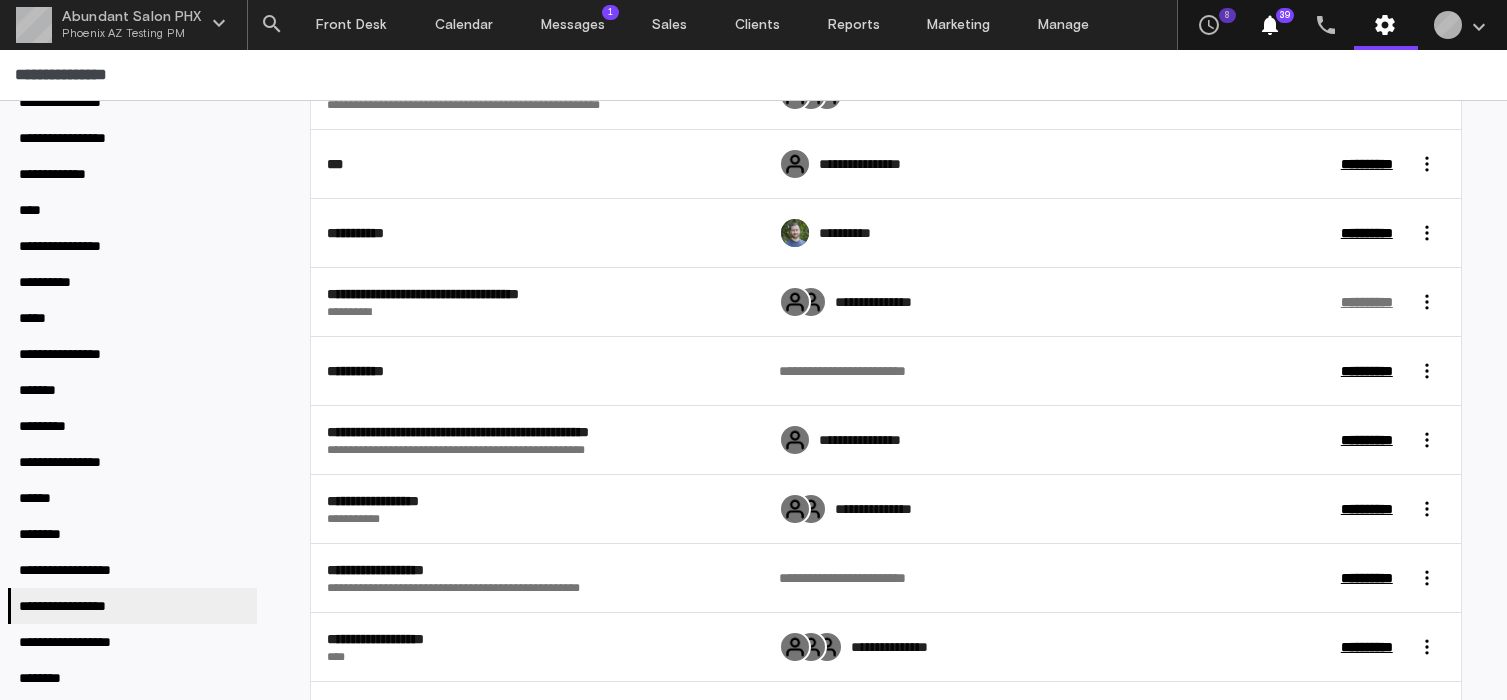 click on "**********" at bounding box center (1367, 302) 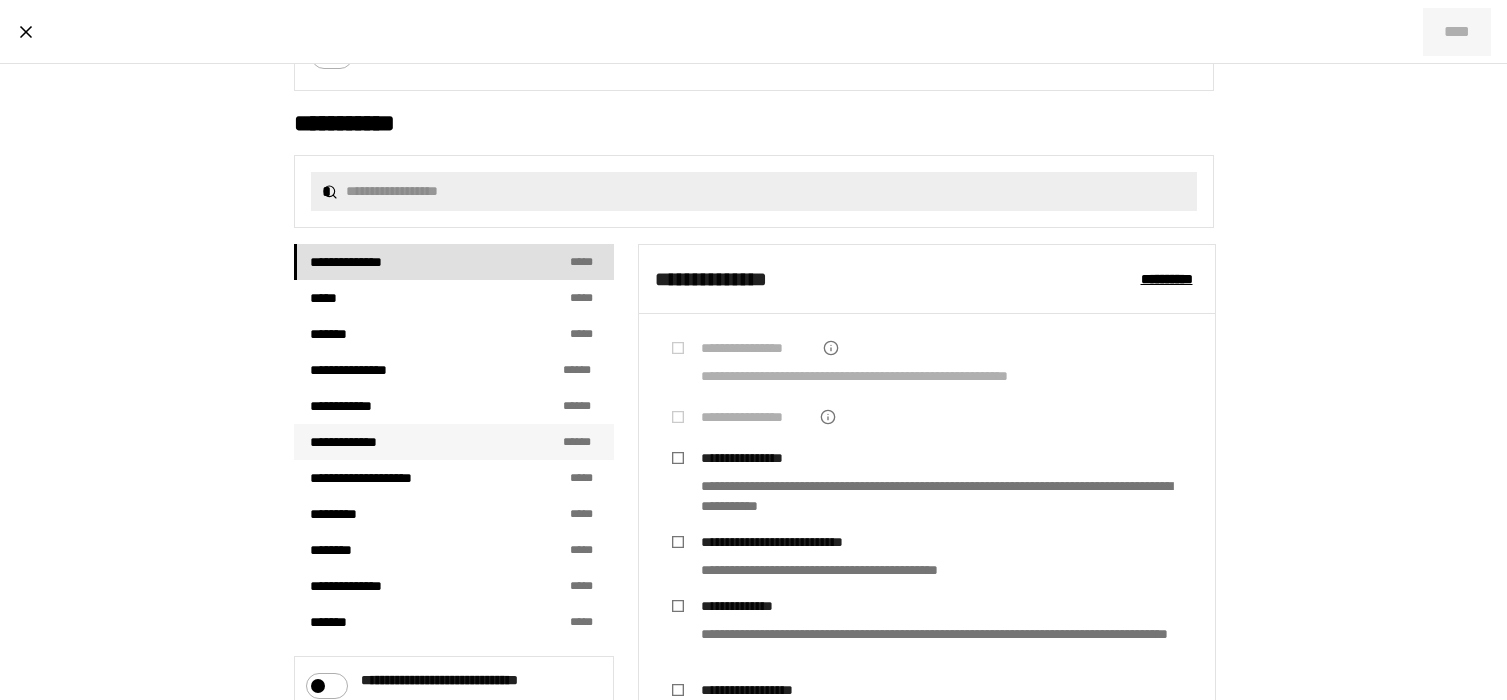 scroll, scrollTop: 346, scrollLeft: 0, axis: vertical 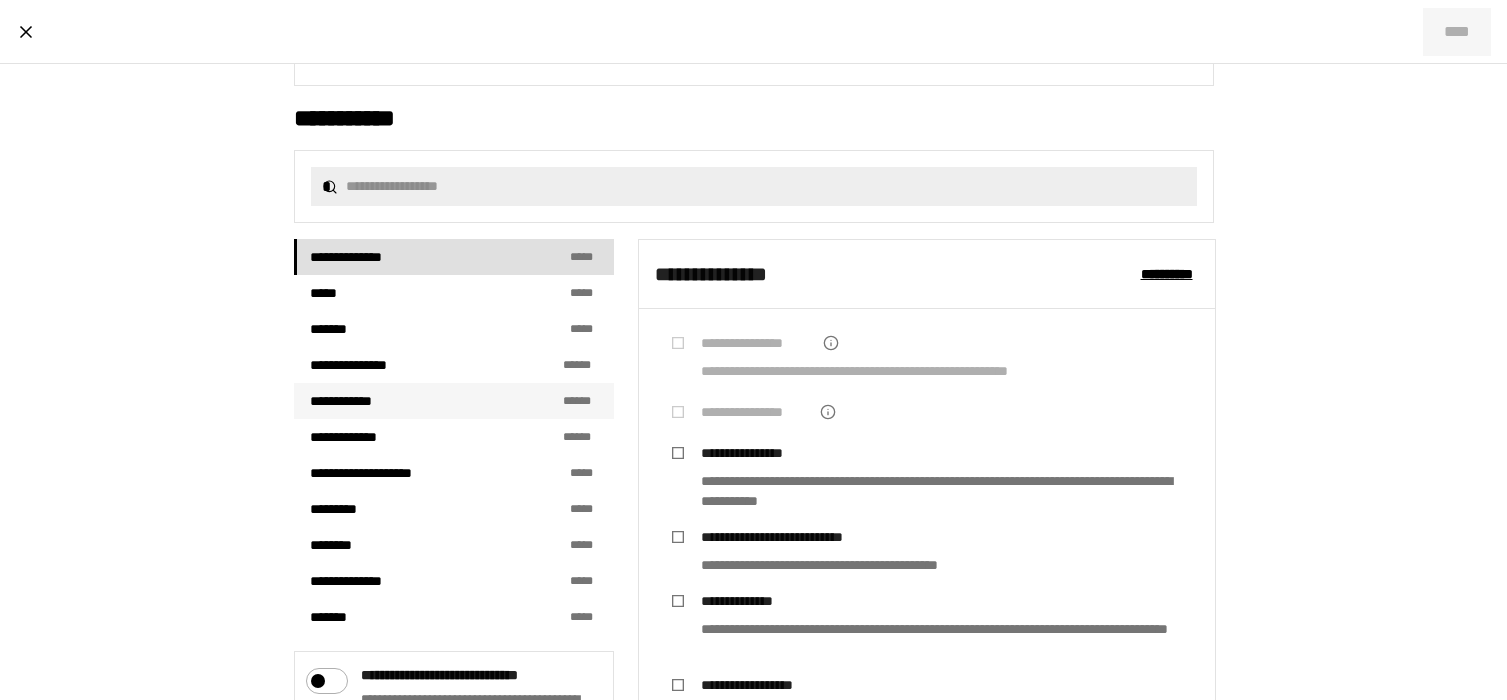 click on "**********" at bounding box center [355, 401] 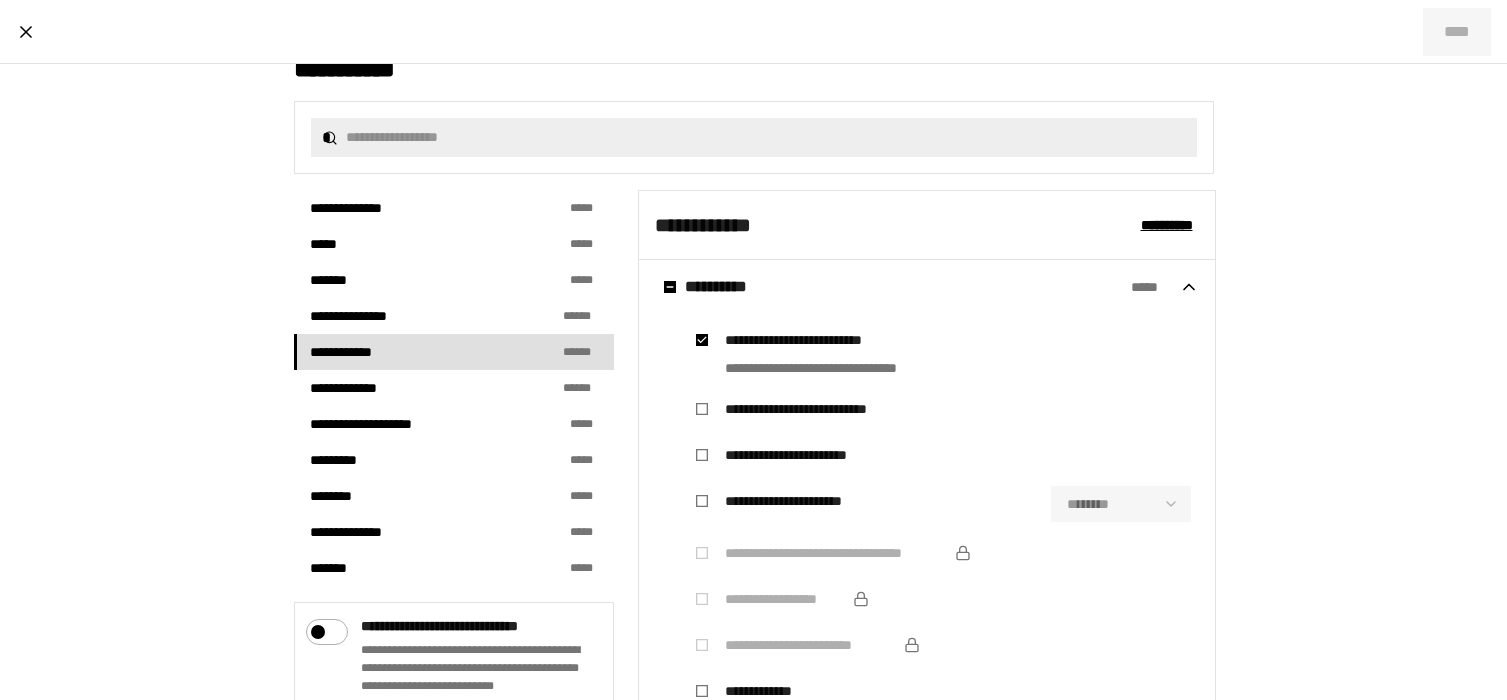 scroll, scrollTop: 531, scrollLeft: 0, axis: vertical 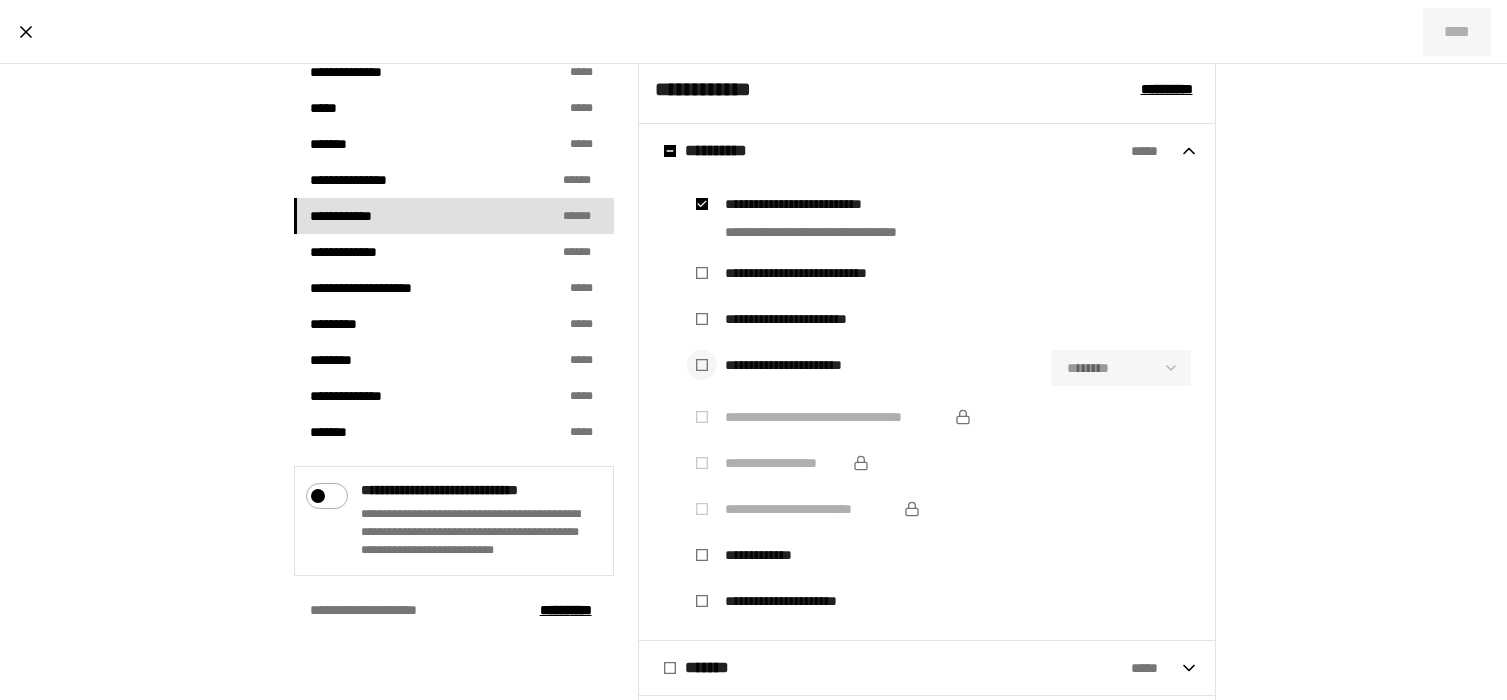 click at bounding box center (702, 365) 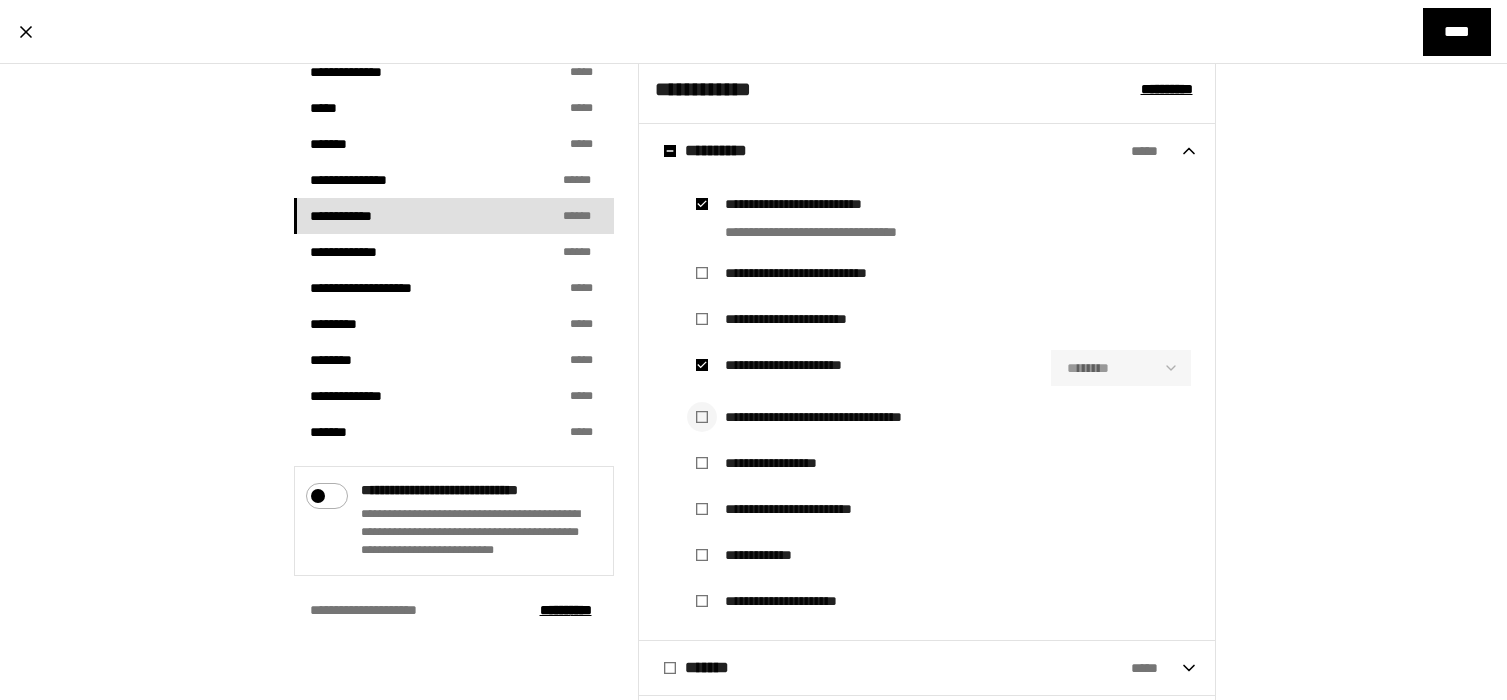 click at bounding box center [702, 417] 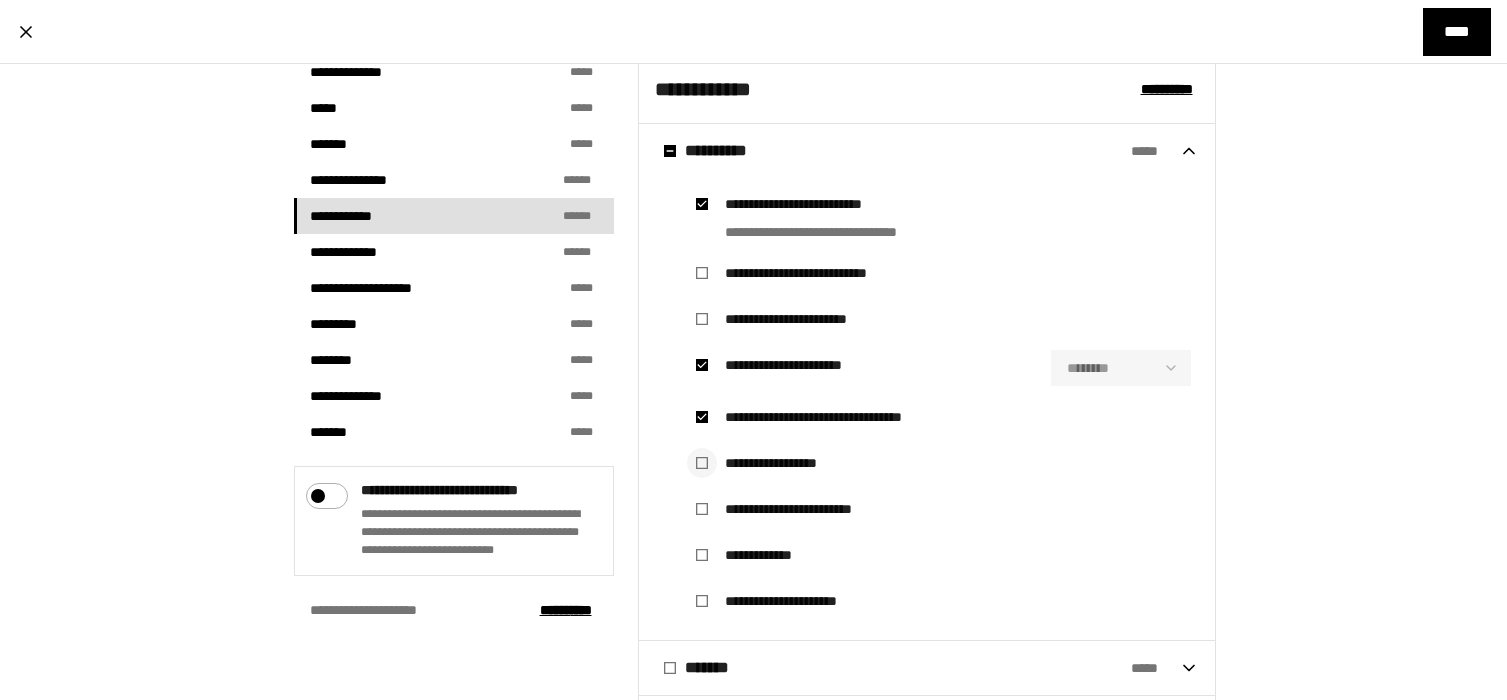 click at bounding box center [702, 463] 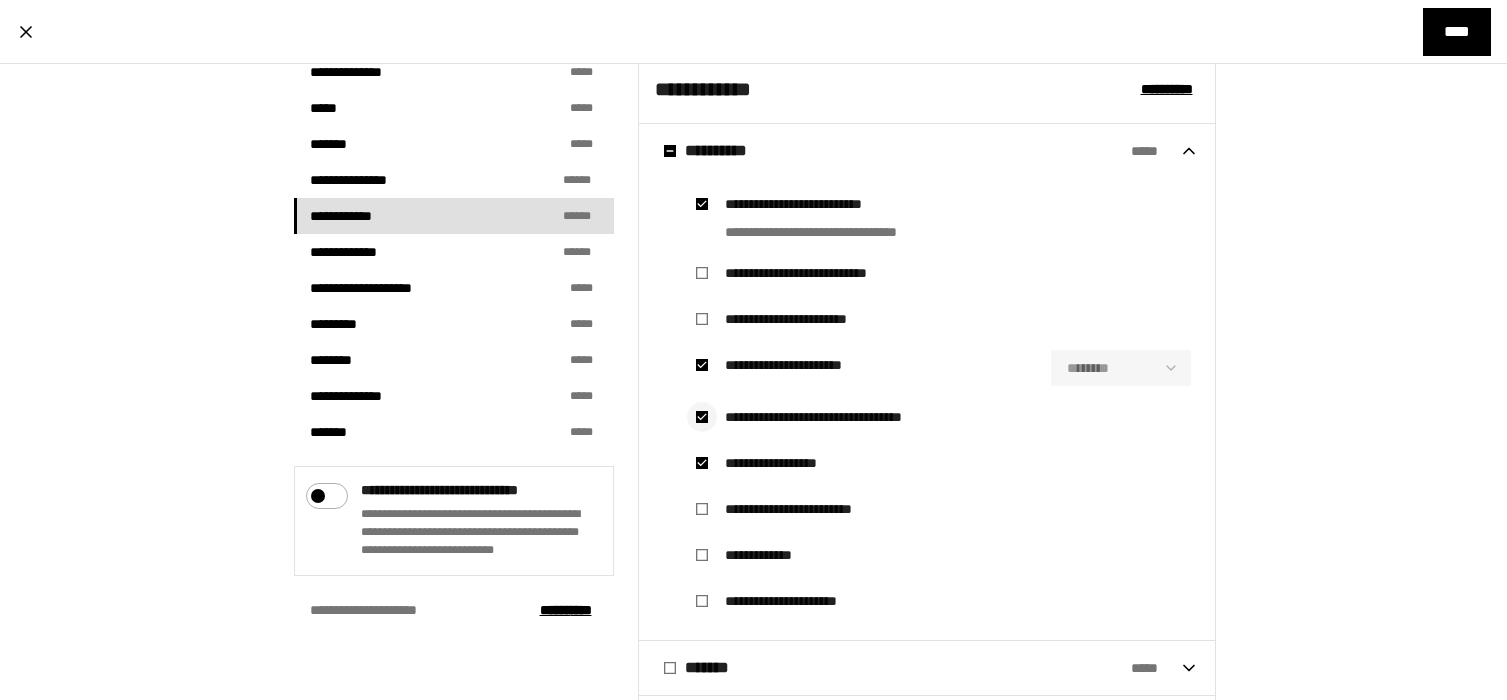 drag, startPoint x: 694, startPoint y: 455, endPoint x: 692, endPoint y: 427, distance: 28.071337 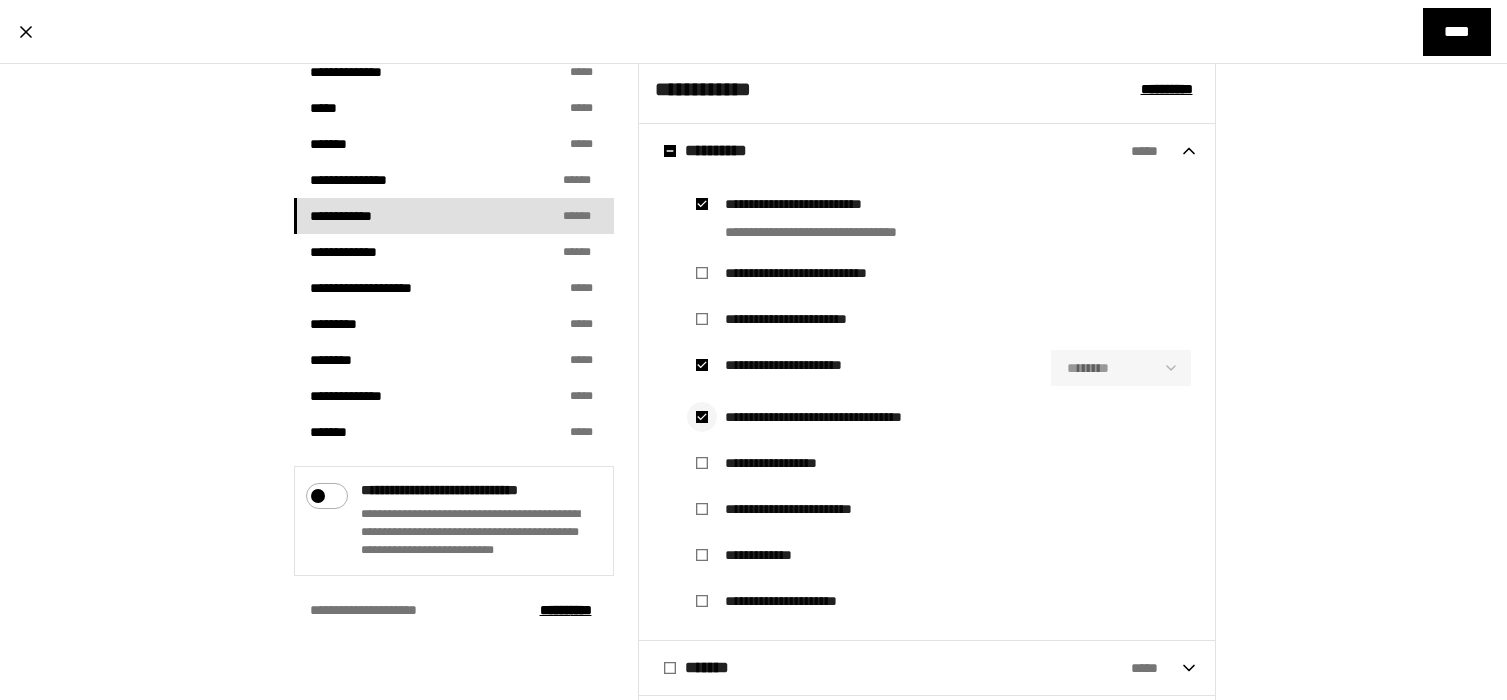 click at bounding box center (702, 417) 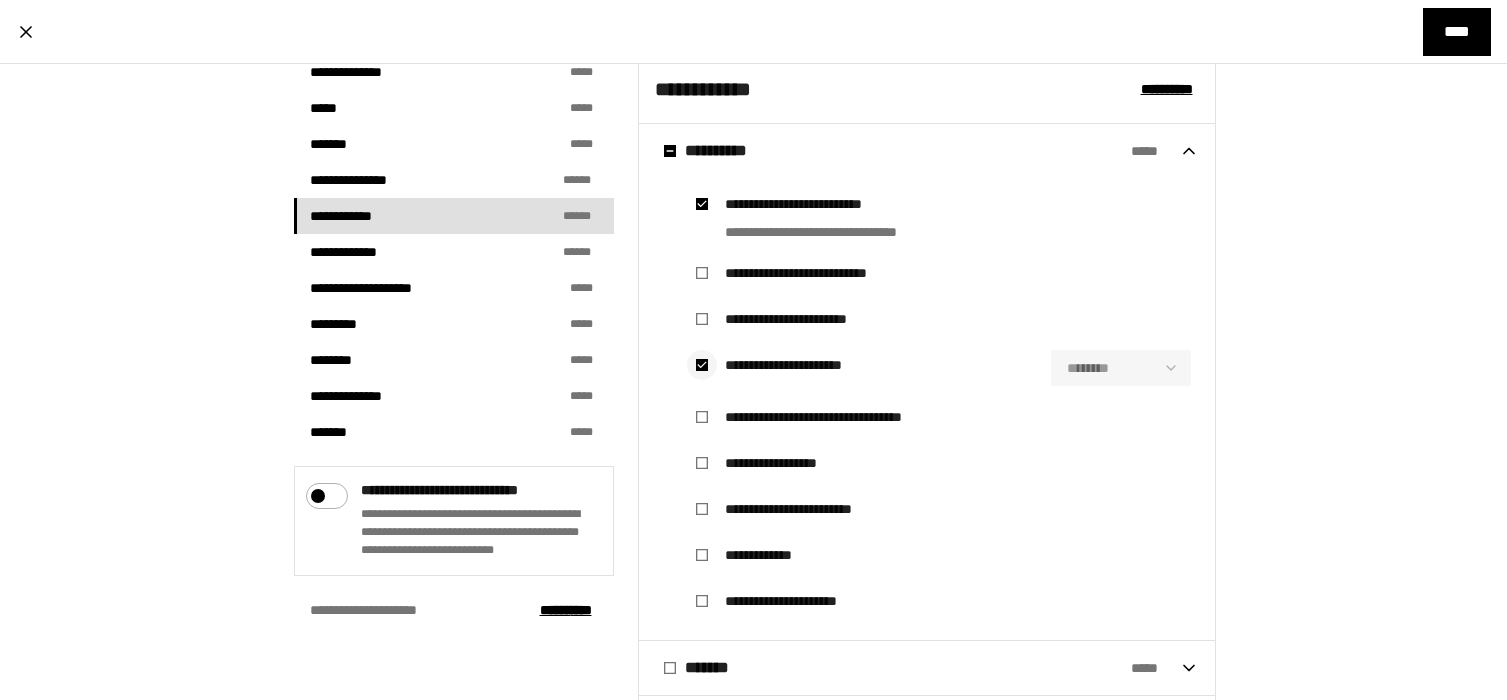 click at bounding box center (702, 365) 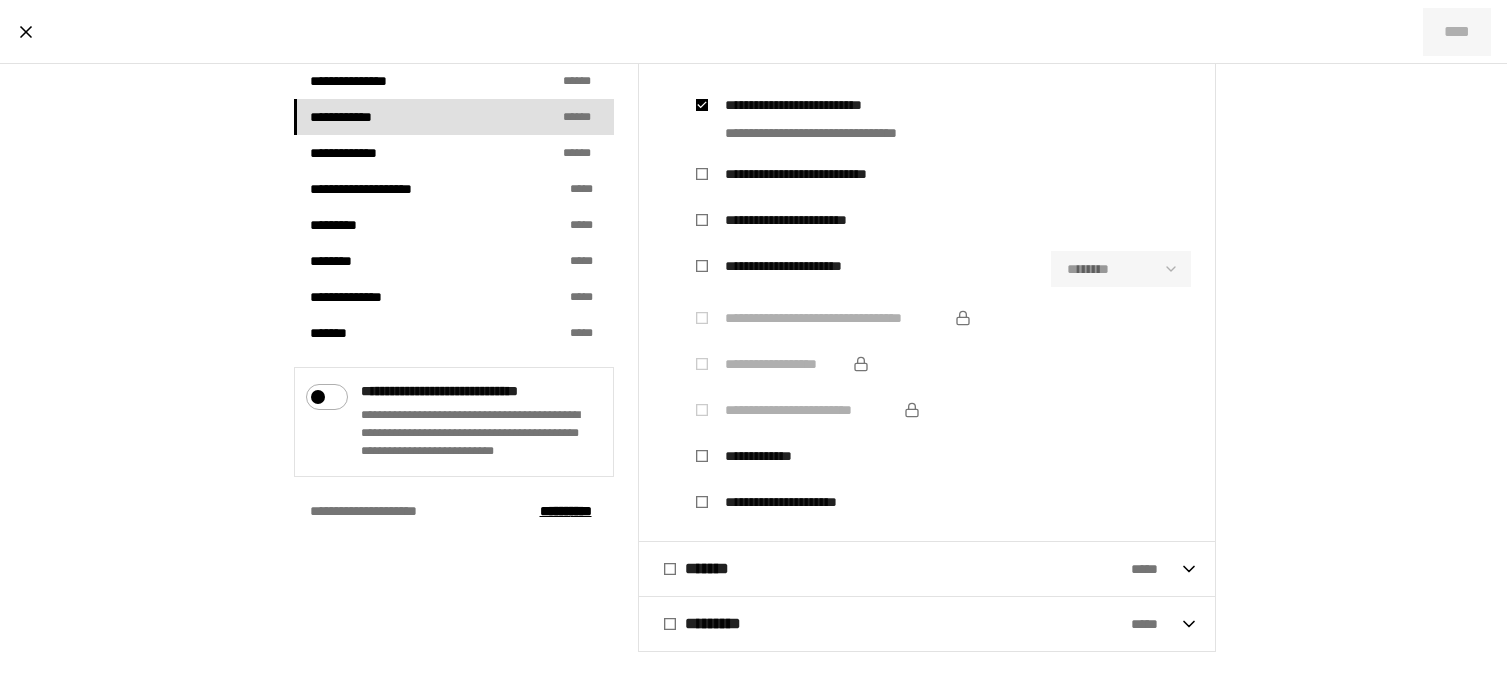 click on "******* * * *" at bounding box center (917, 569) 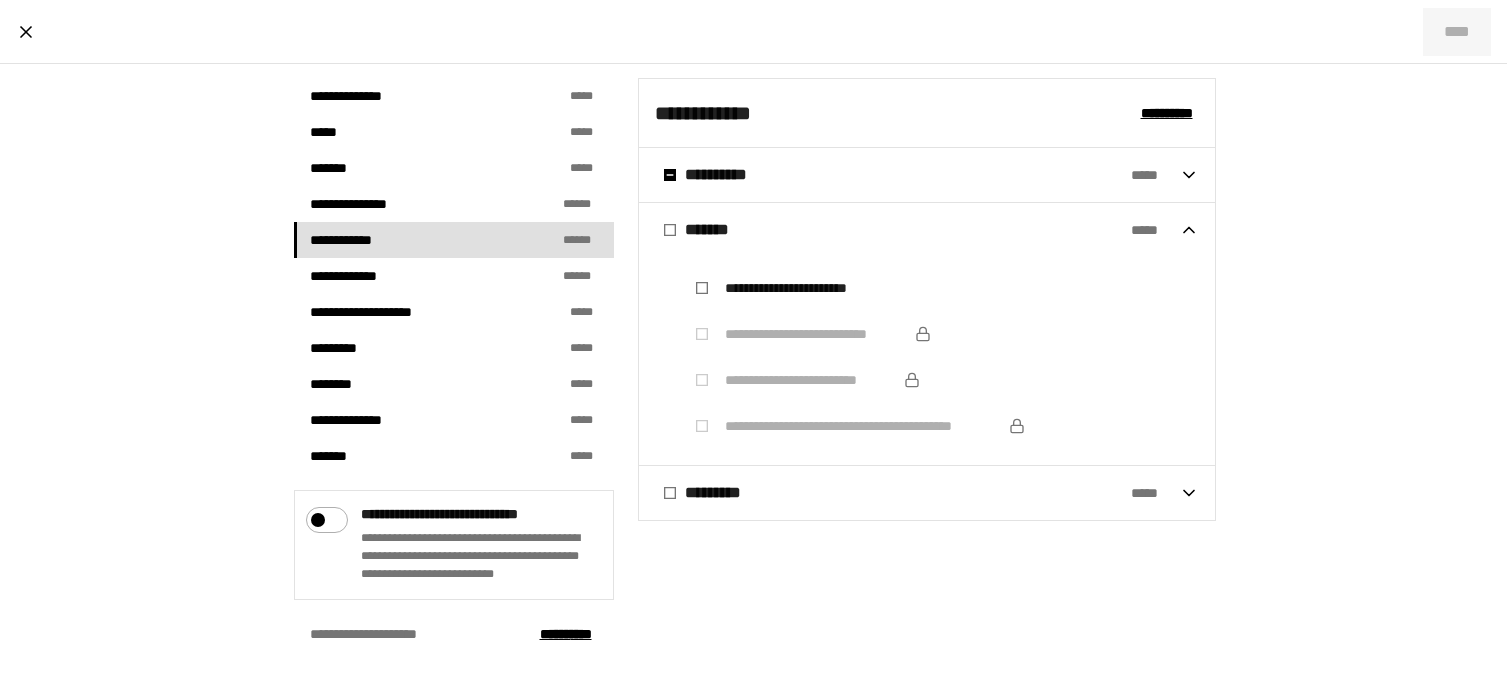 scroll, scrollTop: 507, scrollLeft: 0, axis: vertical 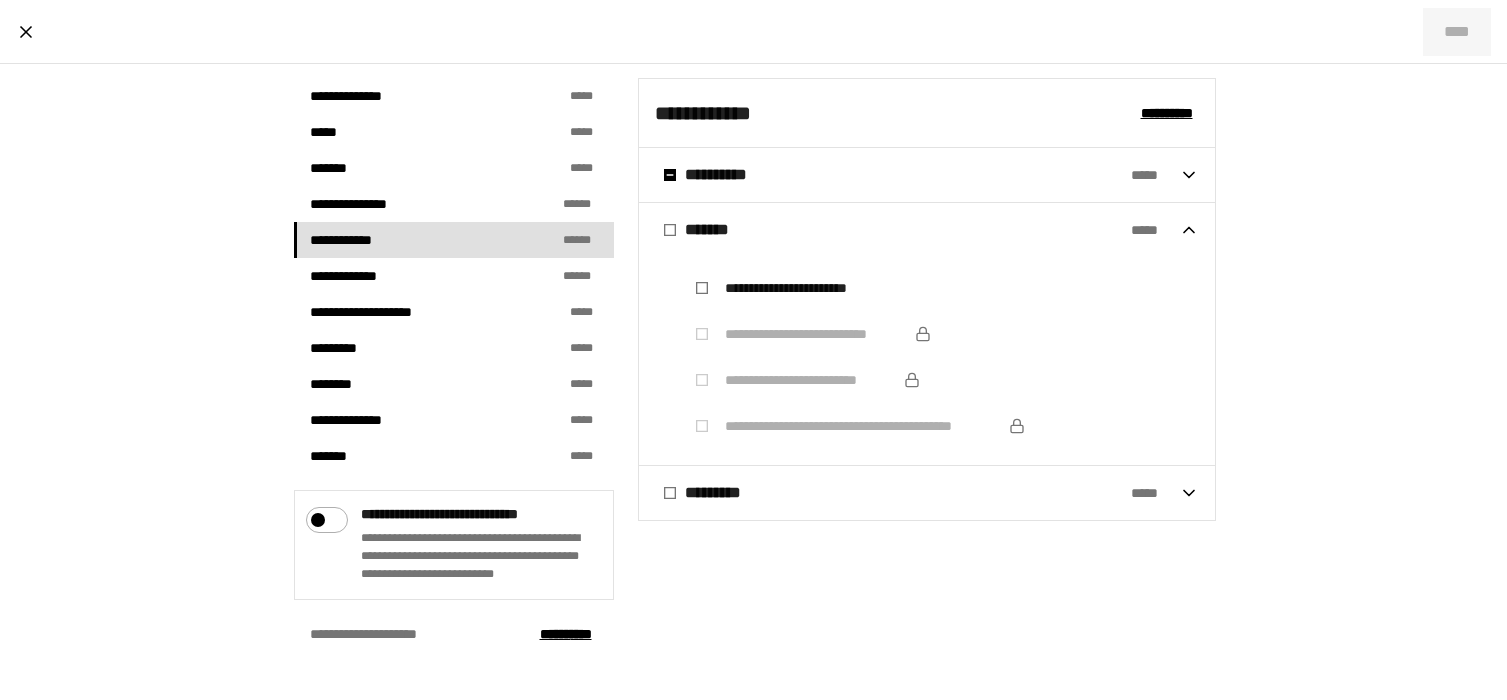 click on "********* * * *" at bounding box center [917, 493] 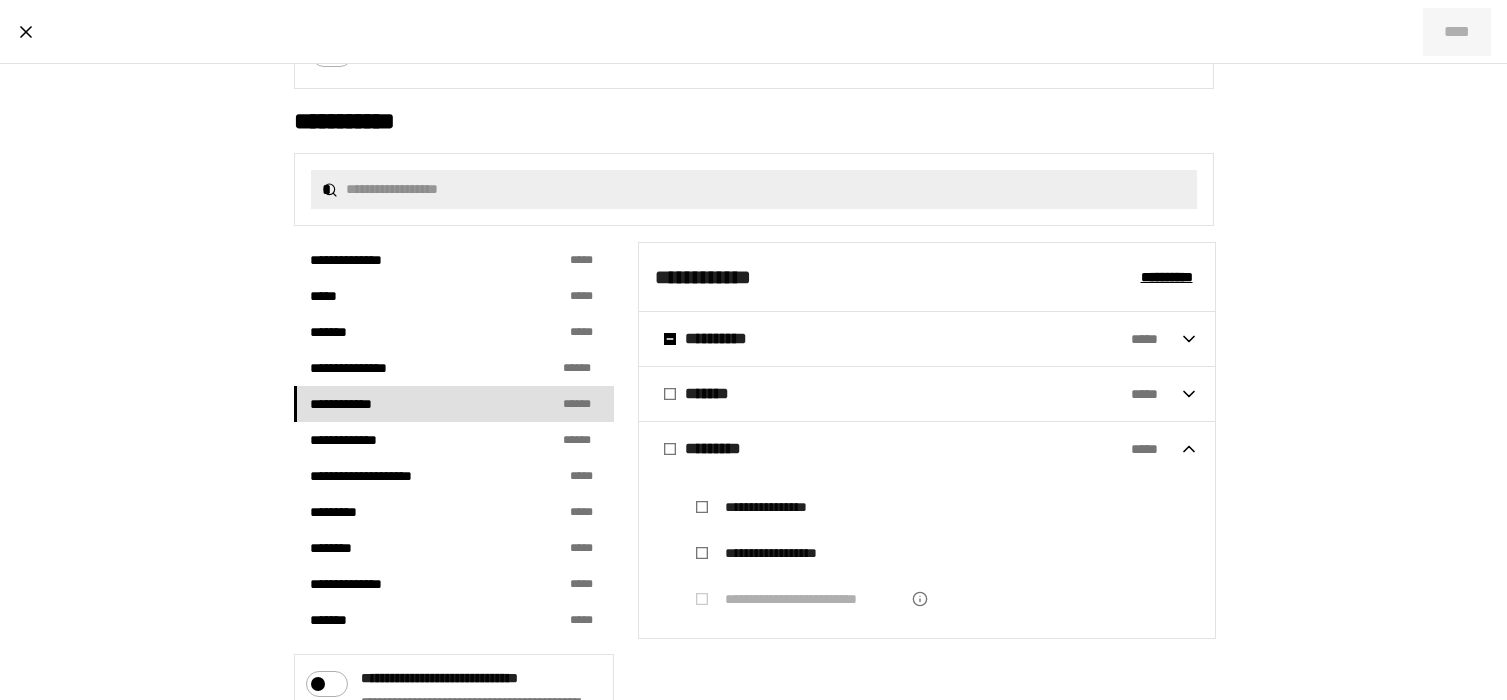 scroll, scrollTop: 495, scrollLeft: 0, axis: vertical 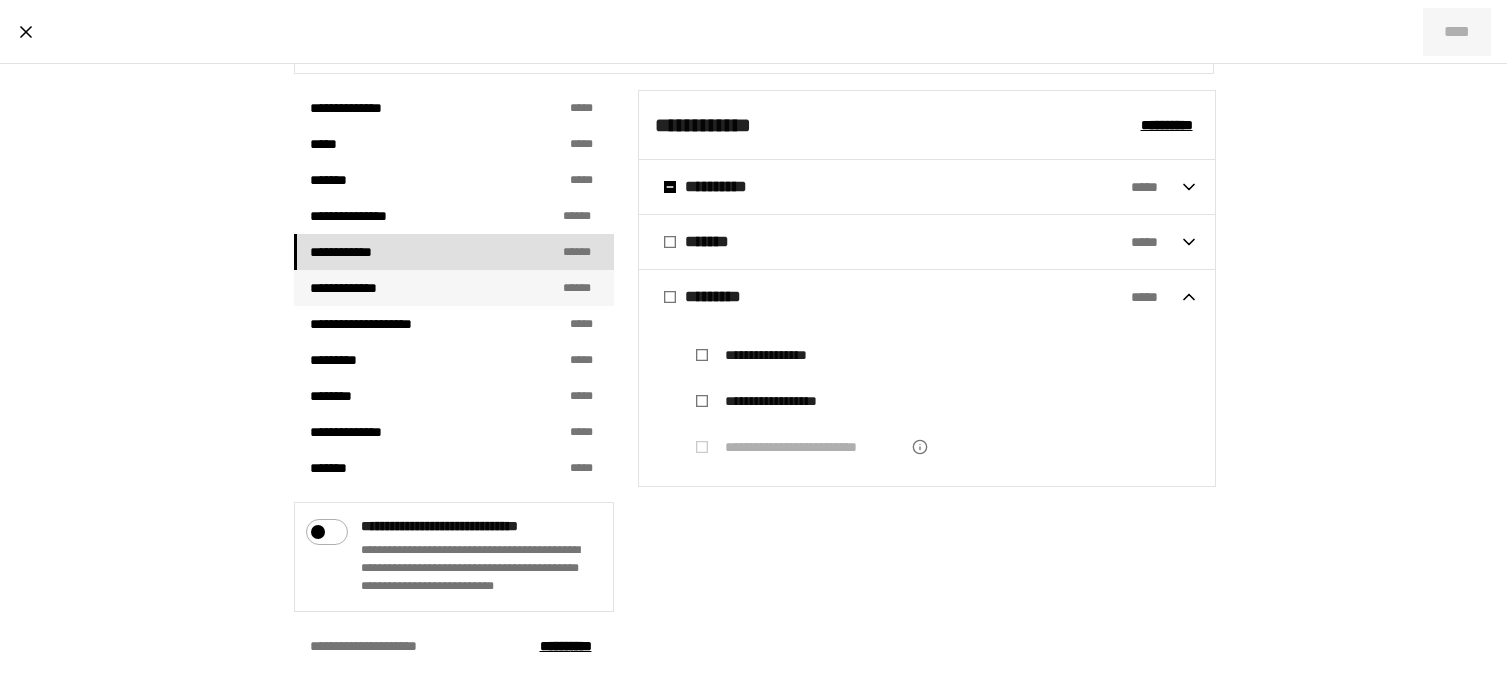 click on "**********" at bounding box center (454, 288) 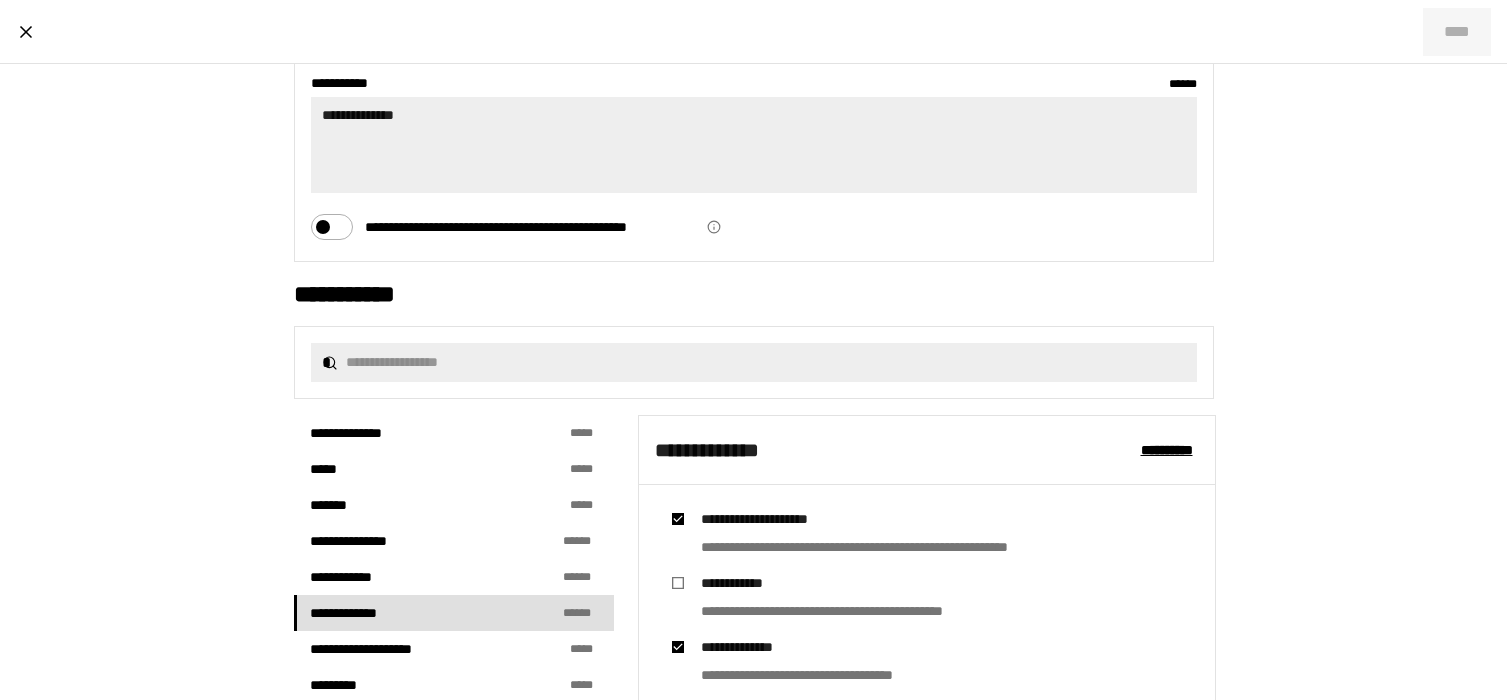 scroll, scrollTop: 189, scrollLeft: 0, axis: vertical 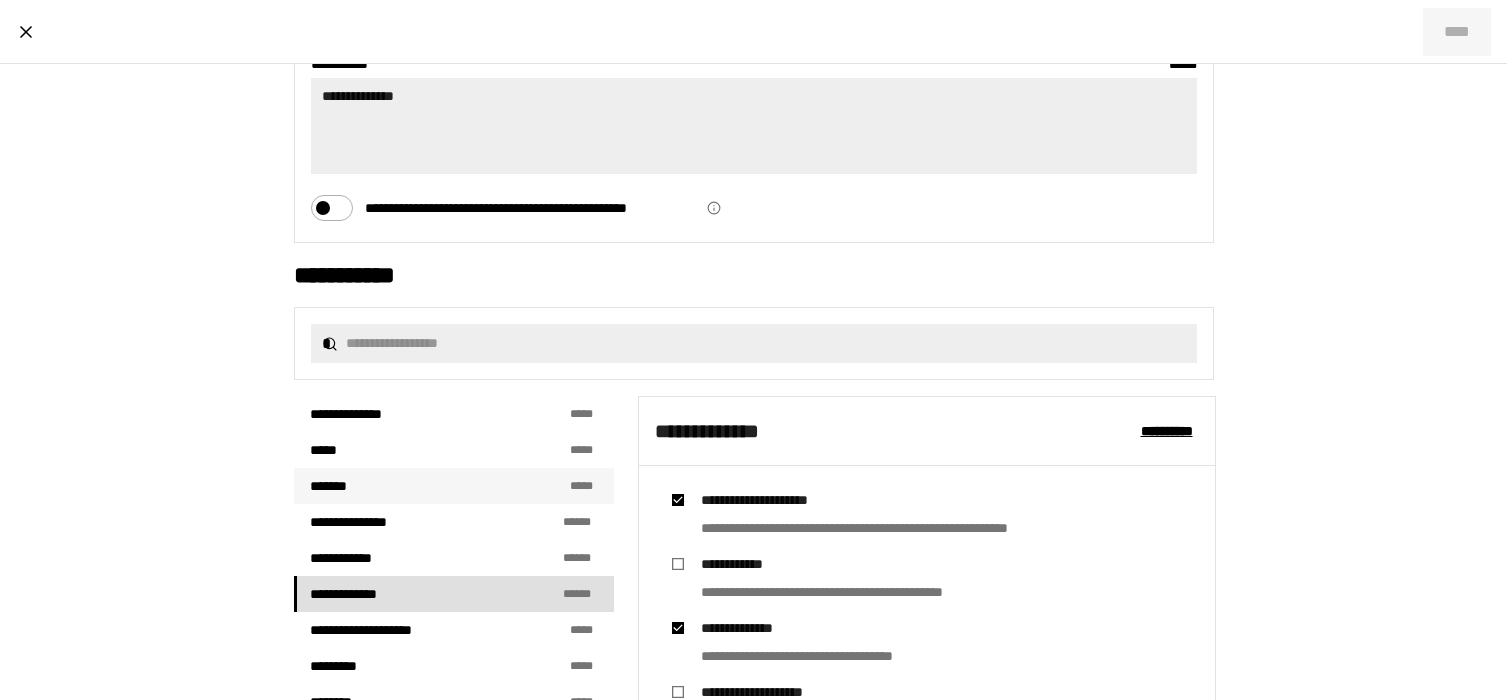 click on "******* * * *" at bounding box center (454, 486) 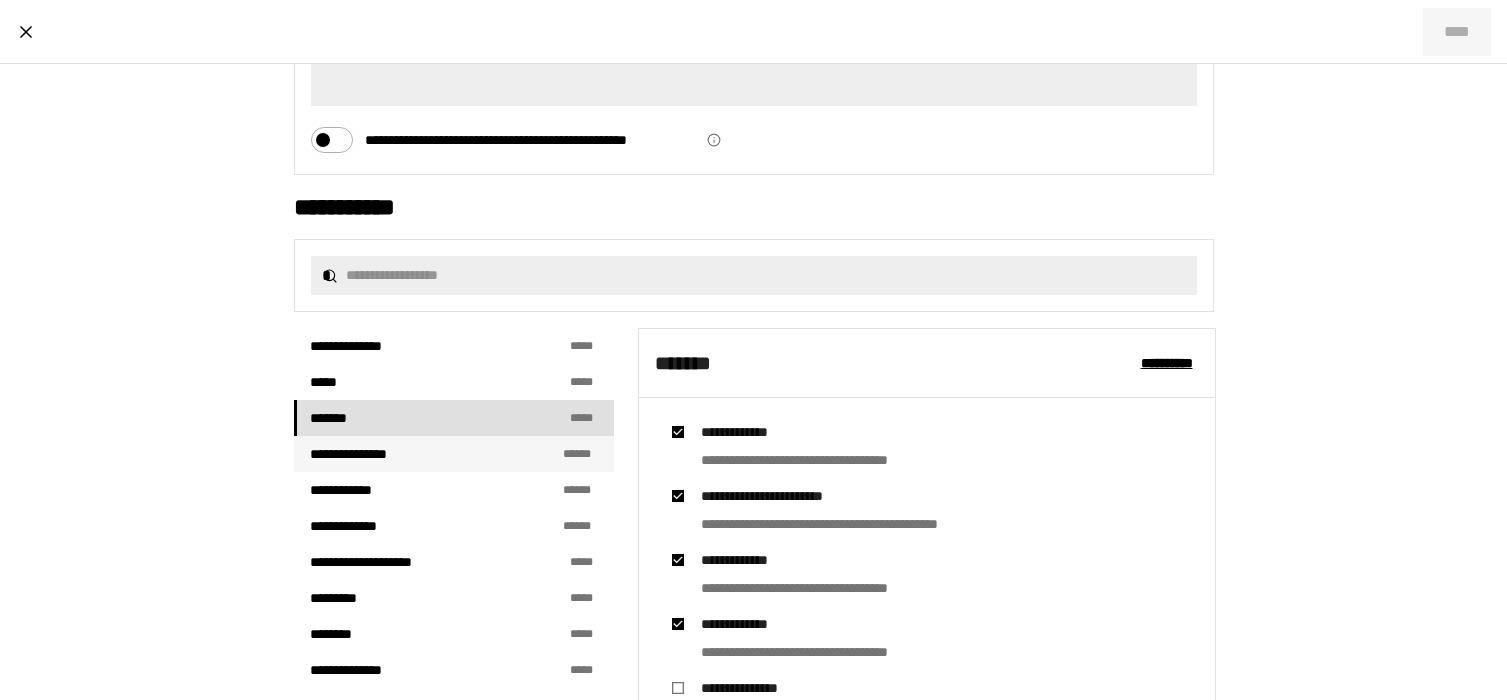 scroll, scrollTop: 268, scrollLeft: 0, axis: vertical 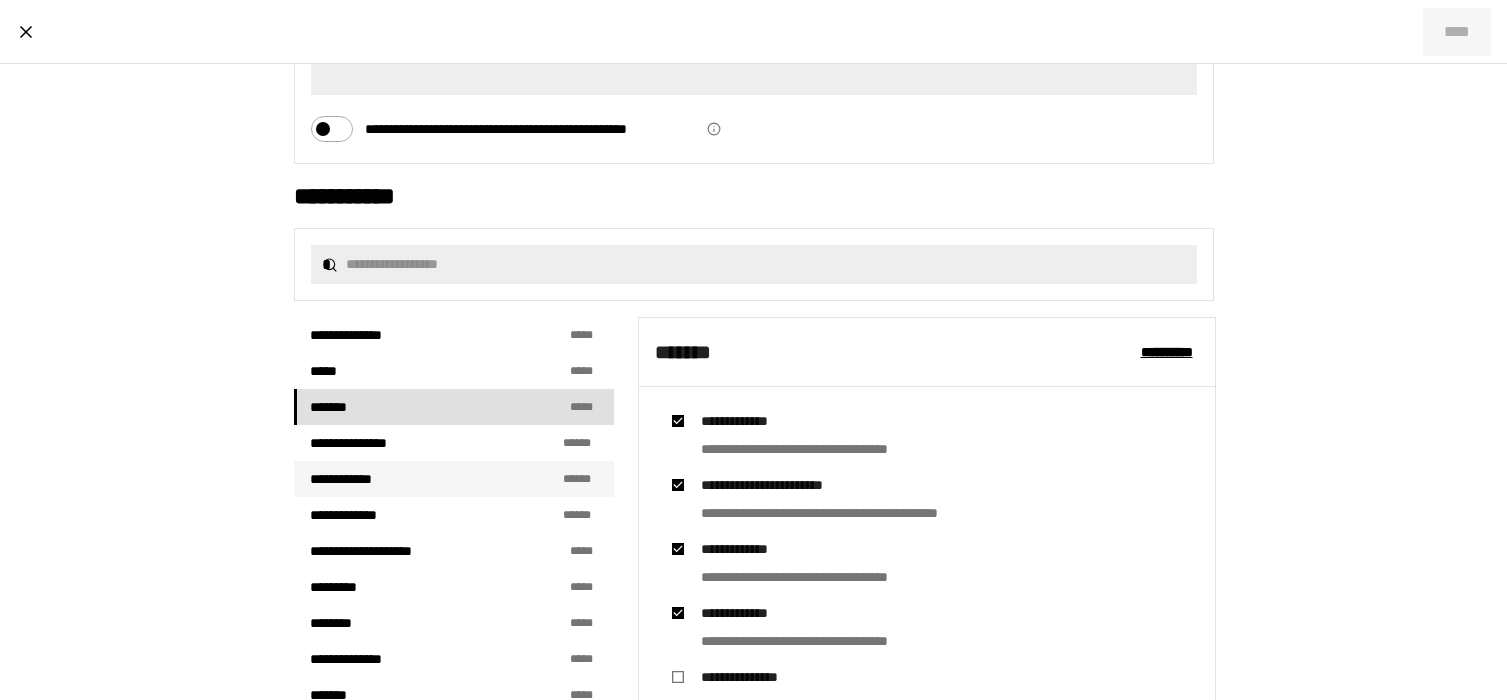 click on "**********" at bounding box center [454, 479] 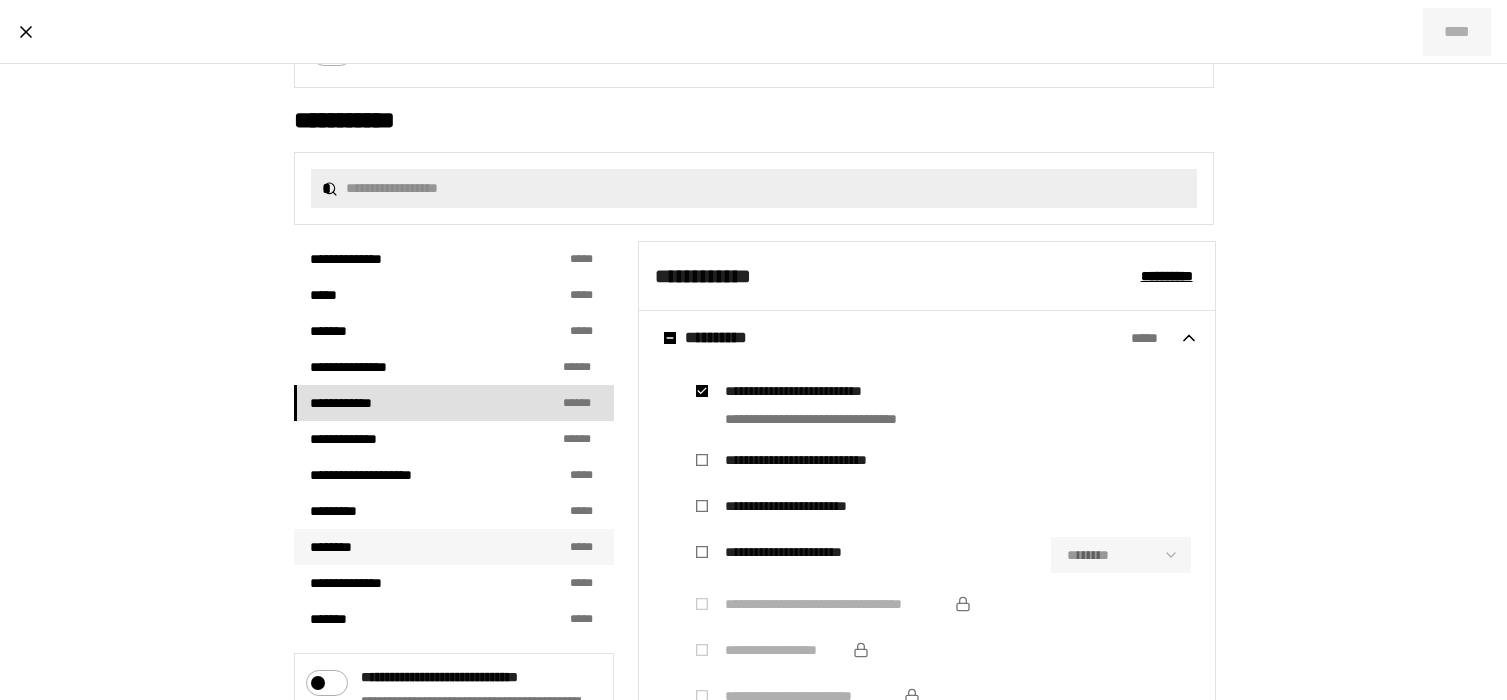 scroll, scrollTop: 297, scrollLeft: 0, axis: vertical 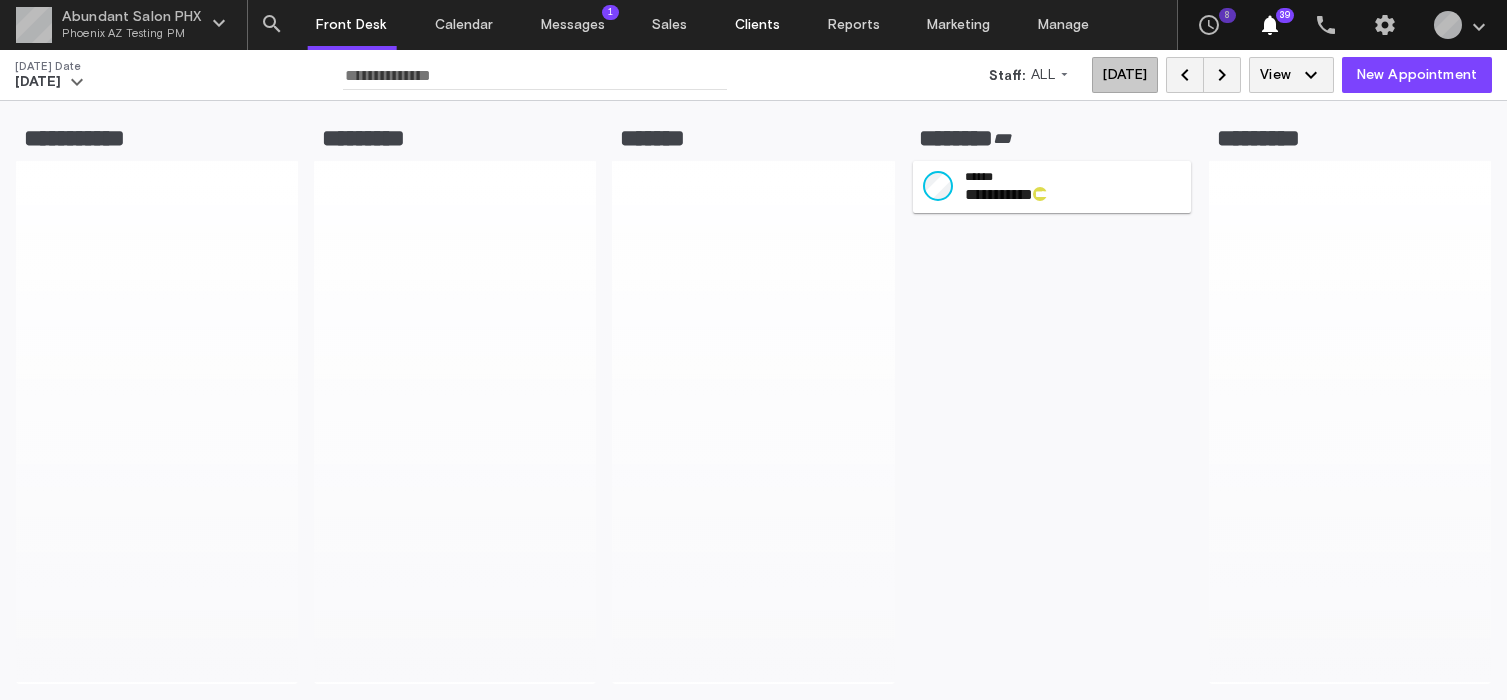 click on "Clients" at bounding box center (757, 25) 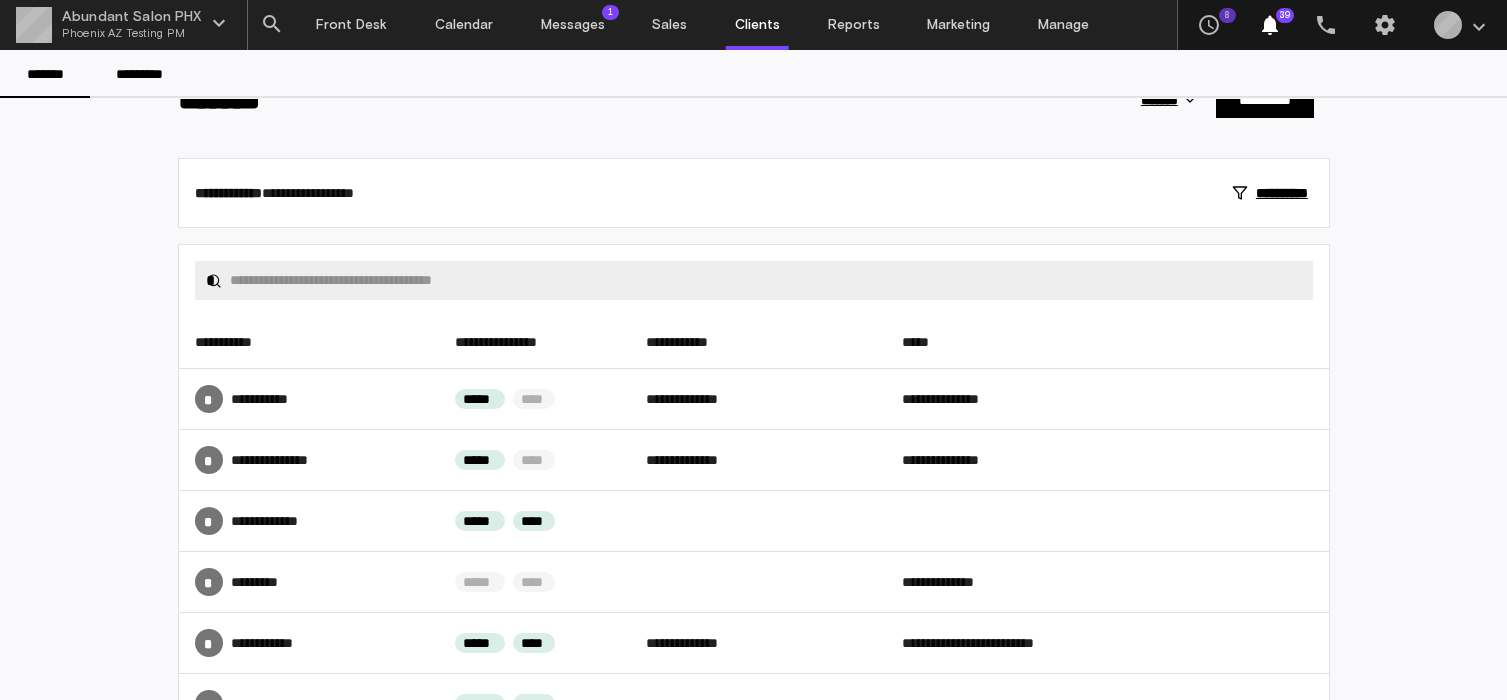 scroll, scrollTop: 108, scrollLeft: 0, axis: vertical 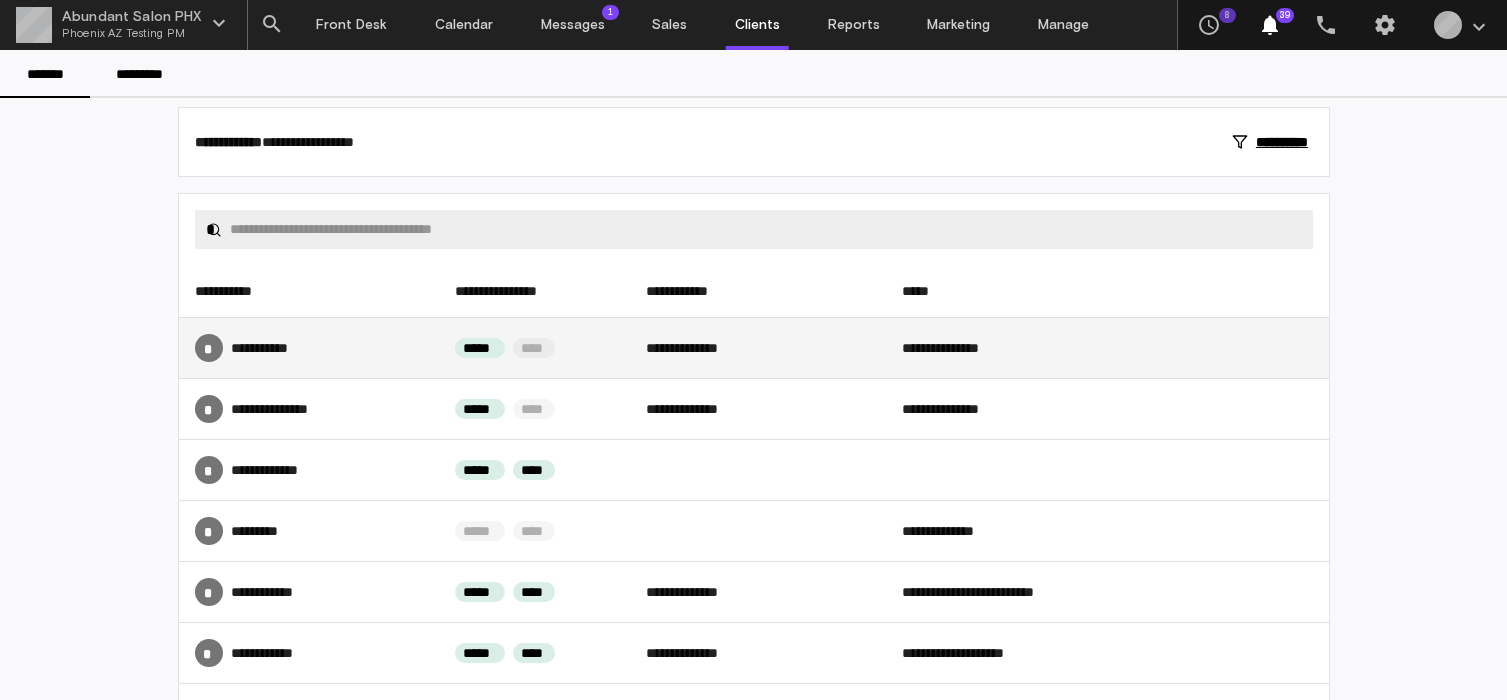 click on "* ****   ******" at bounding box center [309, 348] 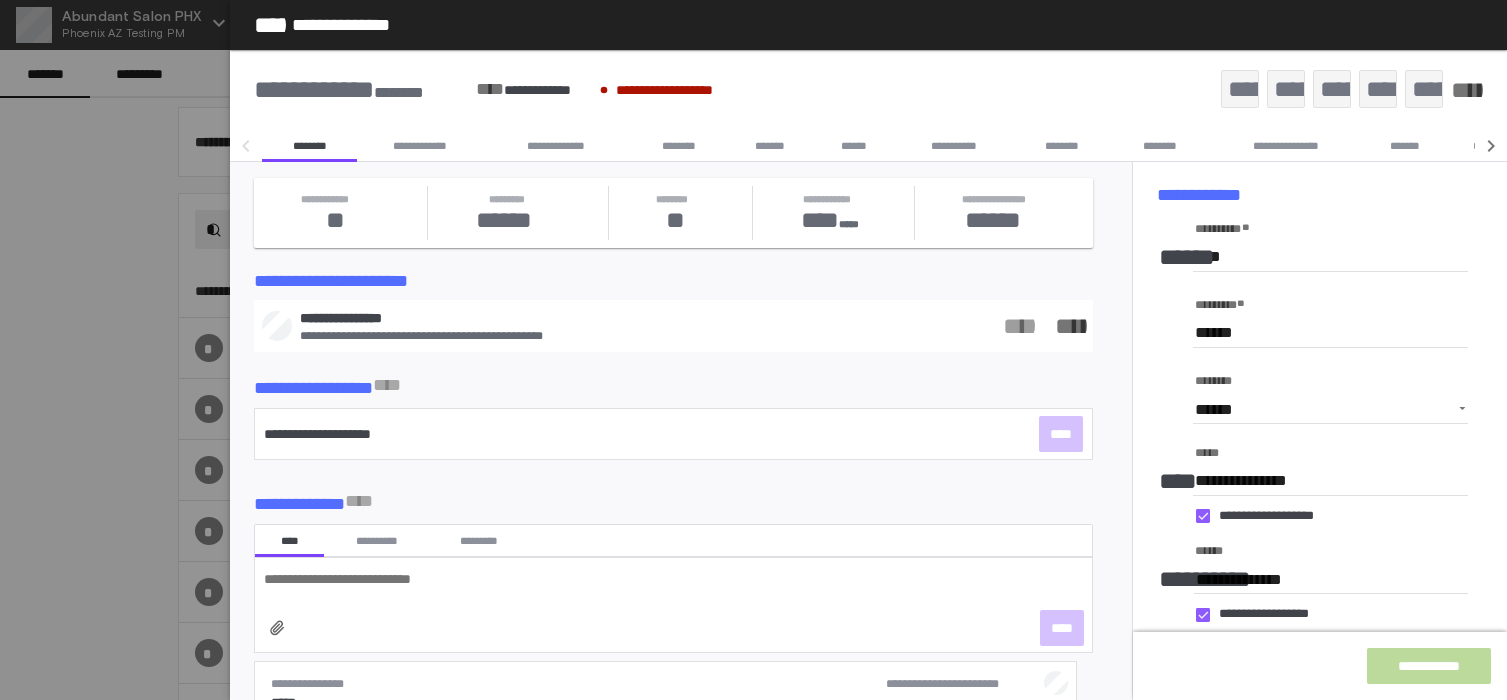 click on "******" at bounding box center [854, 146] 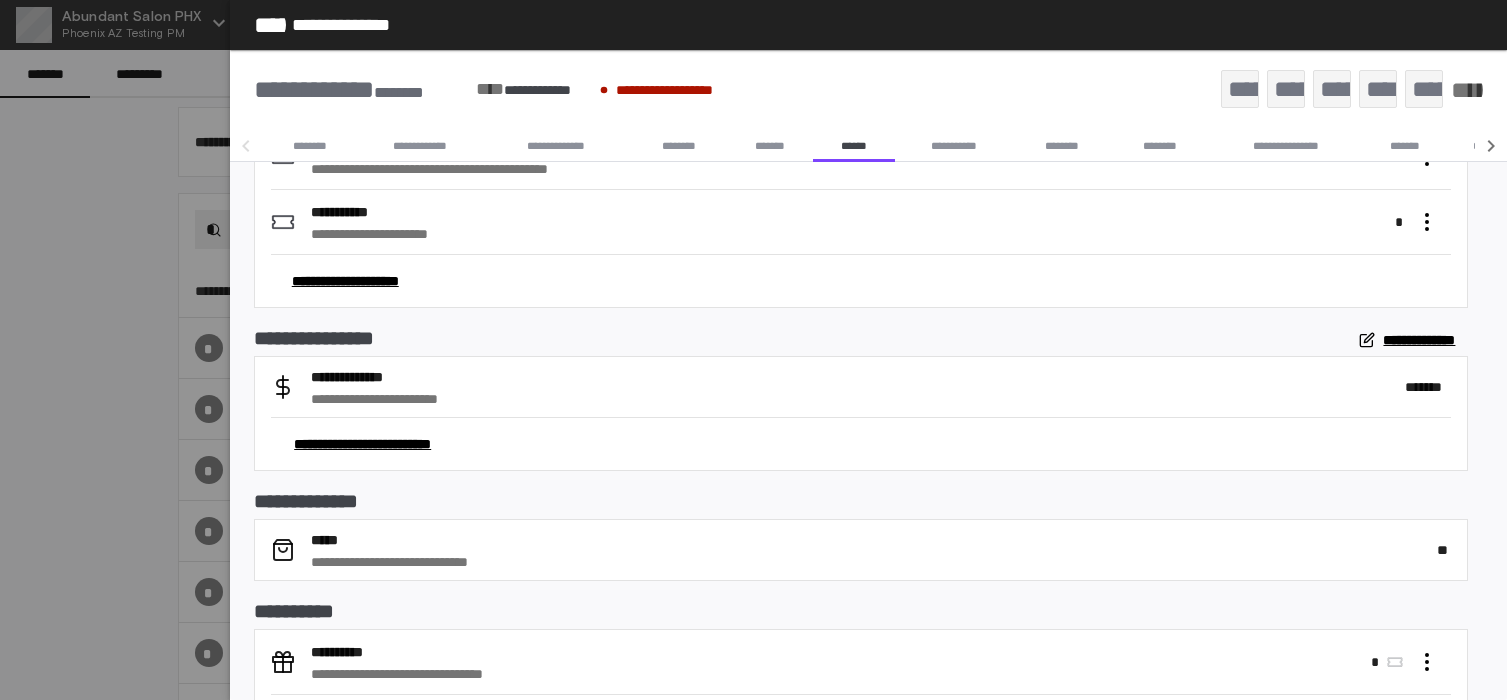 scroll, scrollTop: 380, scrollLeft: 0, axis: vertical 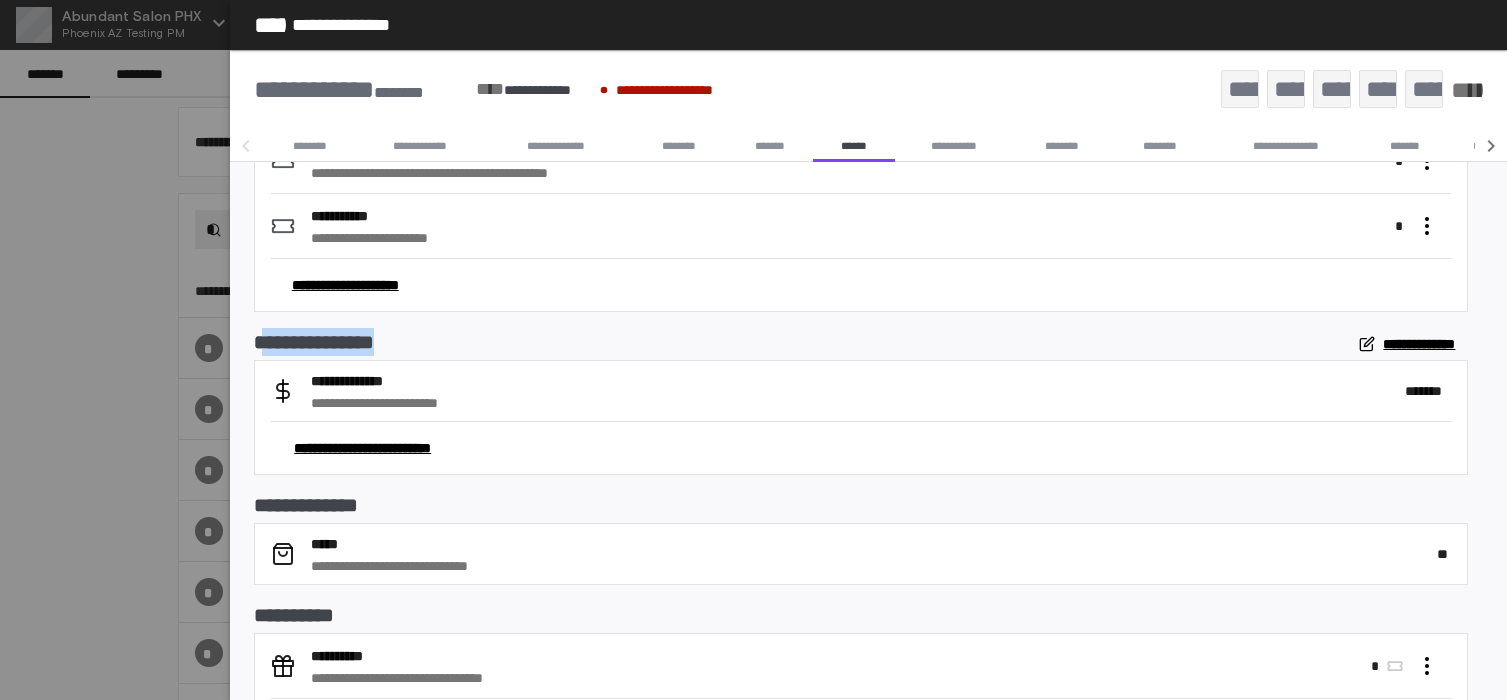 drag, startPoint x: 272, startPoint y: 342, endPoint x: 406, endPoint y: 336, distance: 134.13426 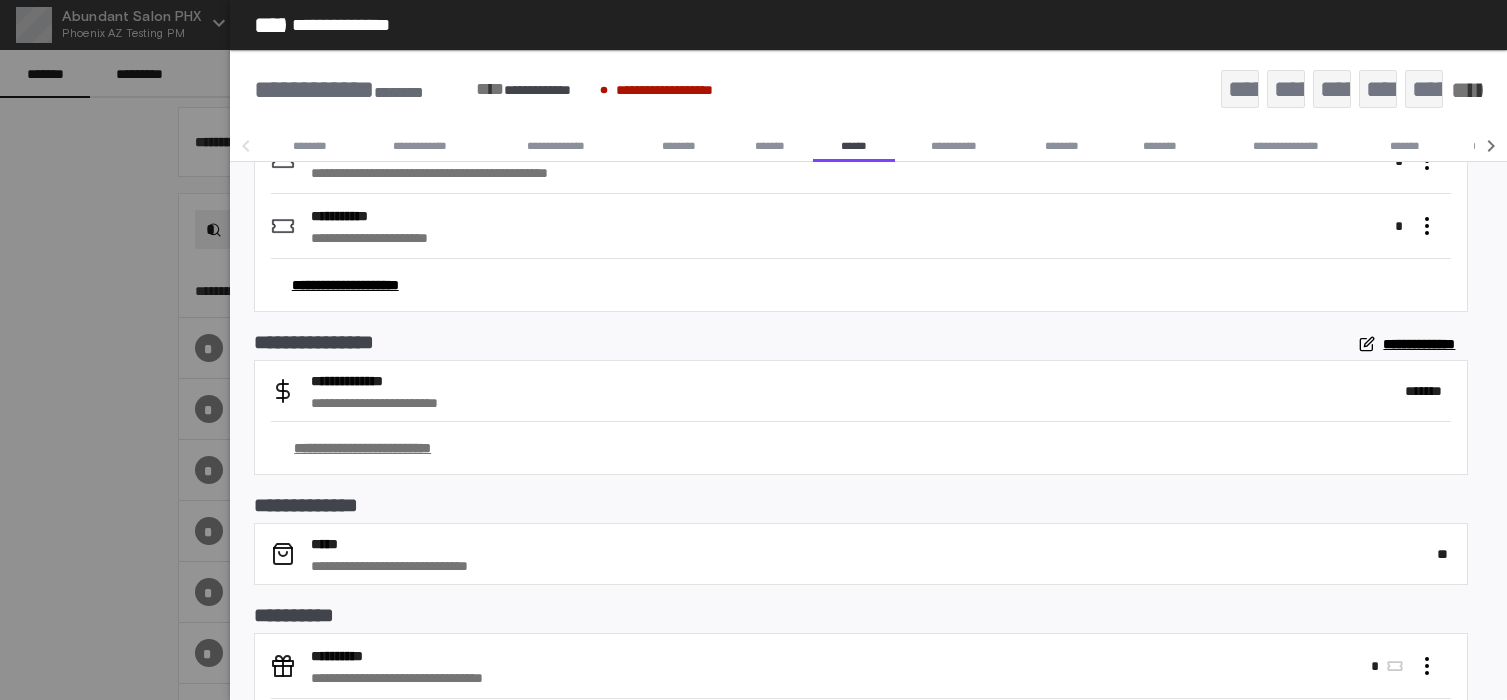 click on "**********" at bounding box center [362, 448] 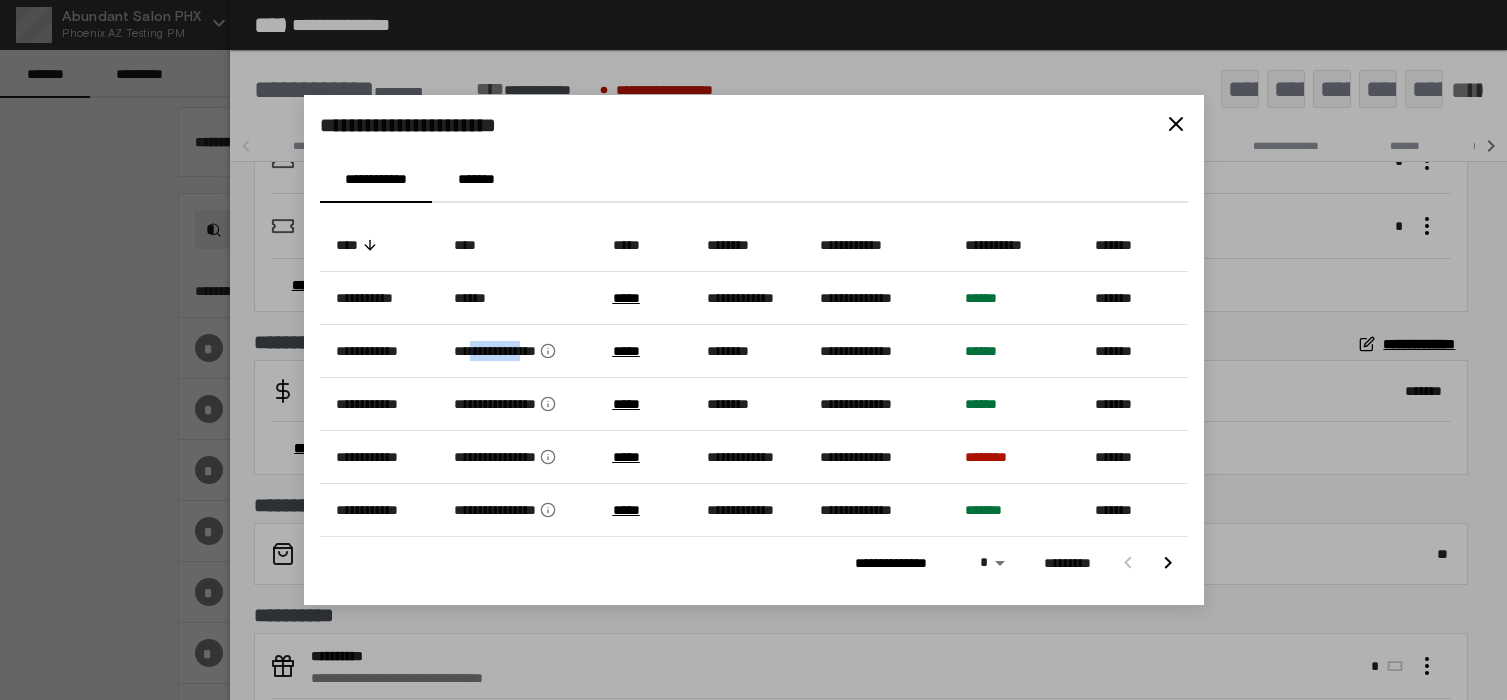 drag, startPoint x: 471, startPoint y: 354, endPoint x: 544, endPoint y: 348, distance: 73.24616 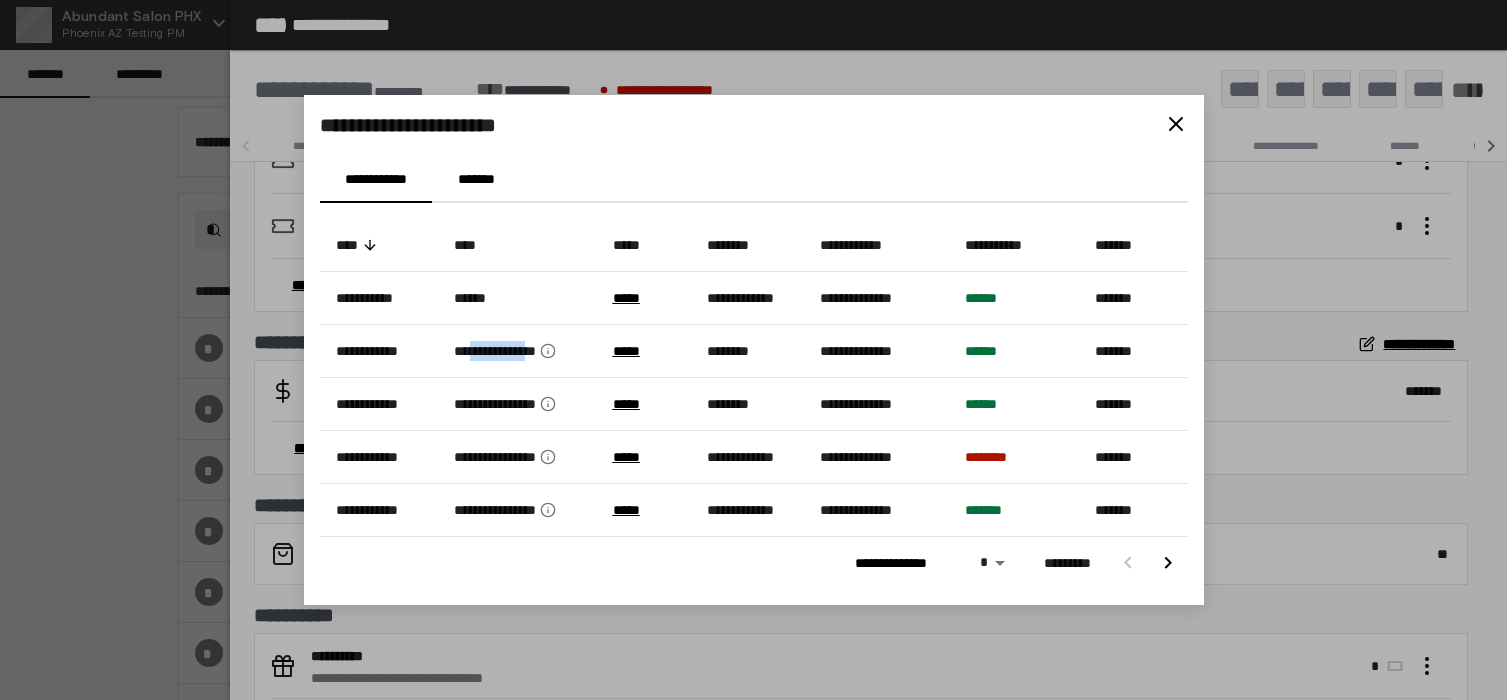click on "**********" at bounding box center [517, 351] 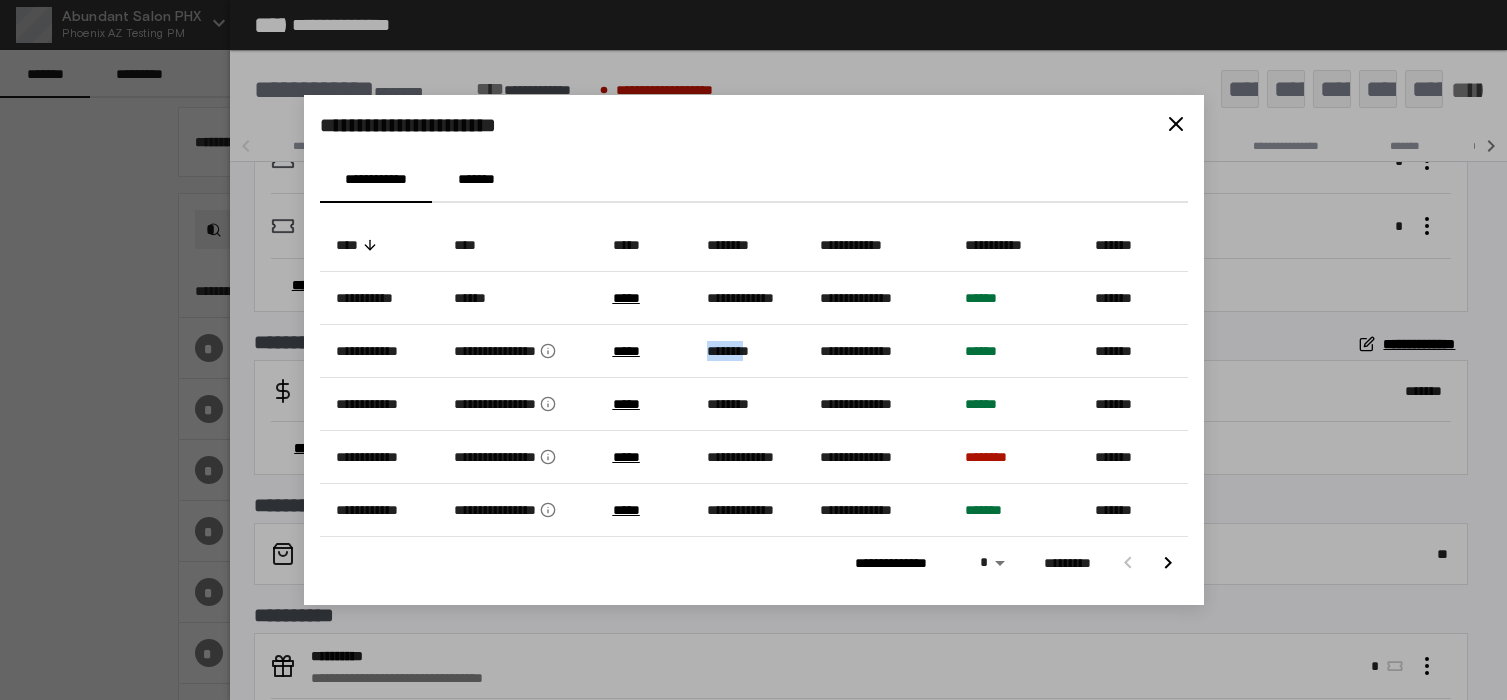 drag, startPoint x: 707, startPoint y: 354, endPoint x: 760, endPoint y: 353, distance: 53.009434 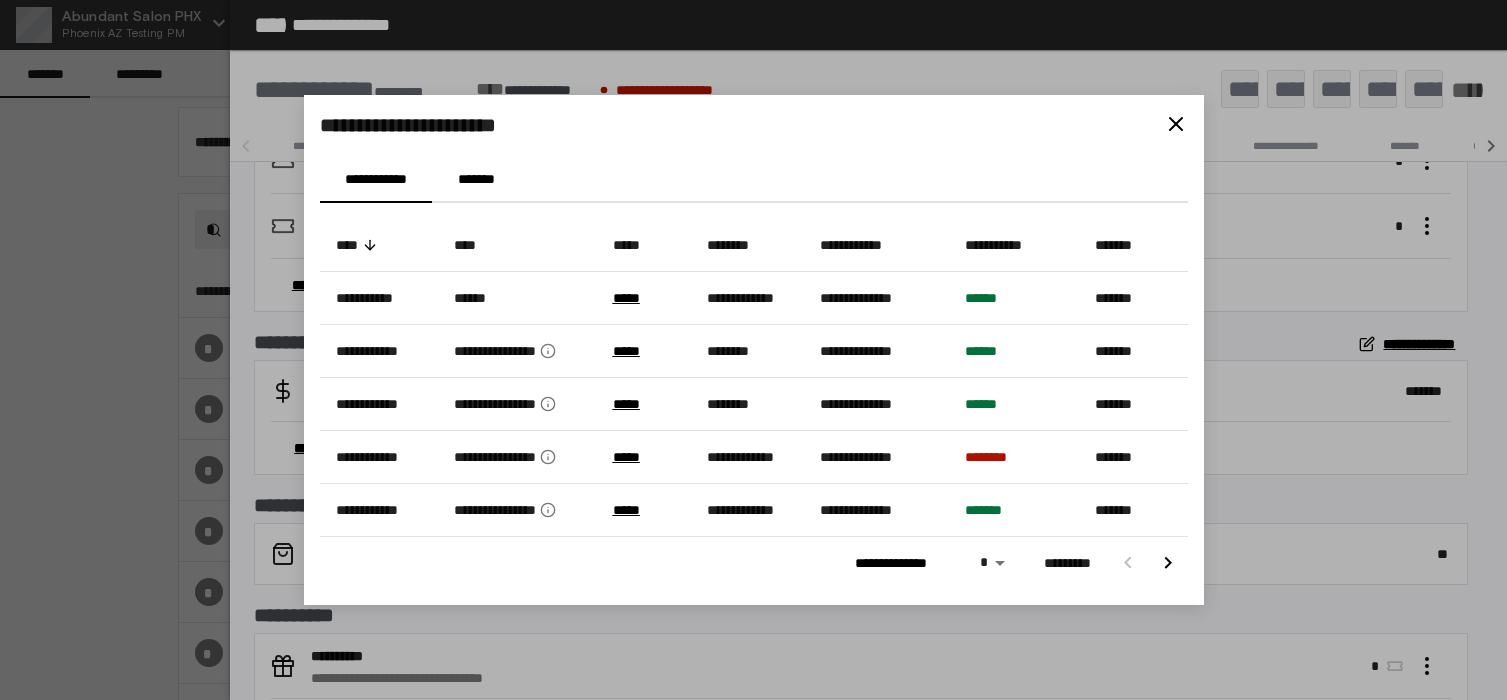 drag, startPoint x: 832, startPoint y: 361, endPoint x: 905, endPoint y: 357, distance: 73.109505 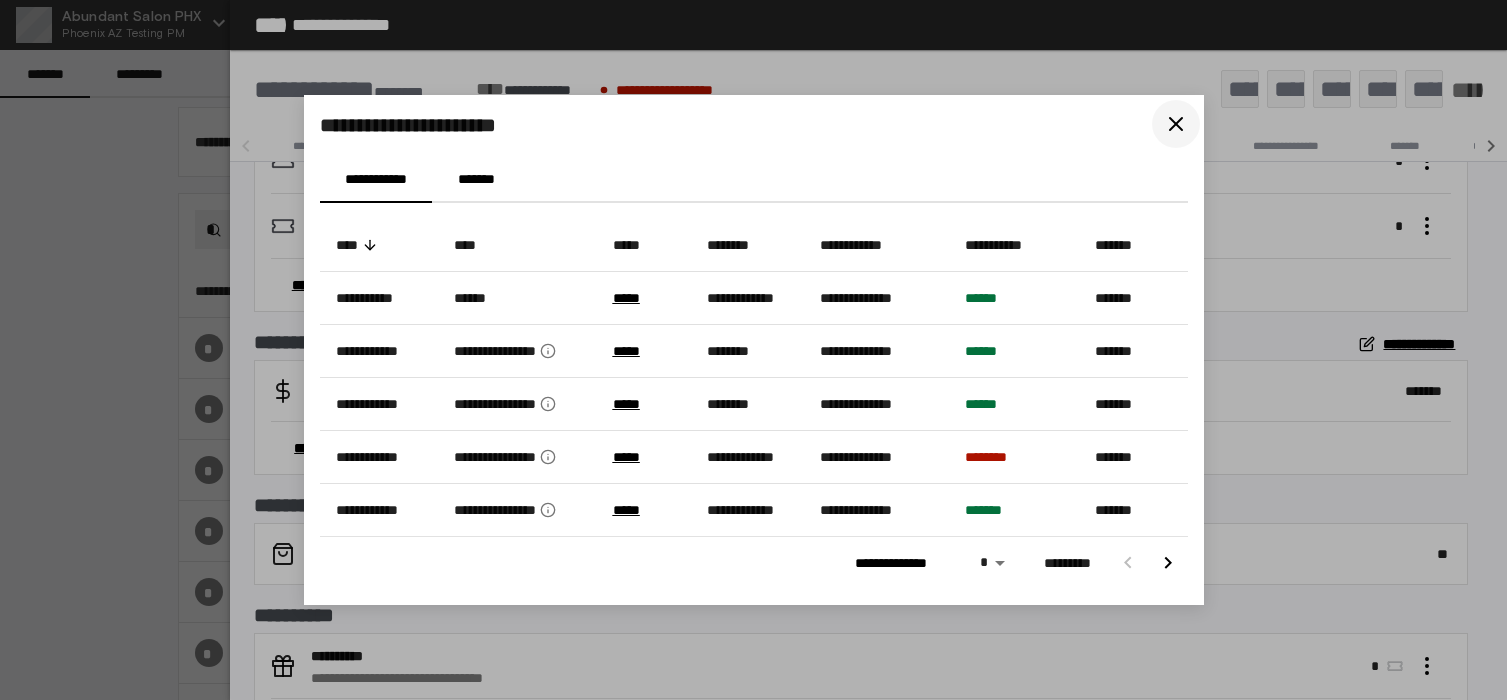 click 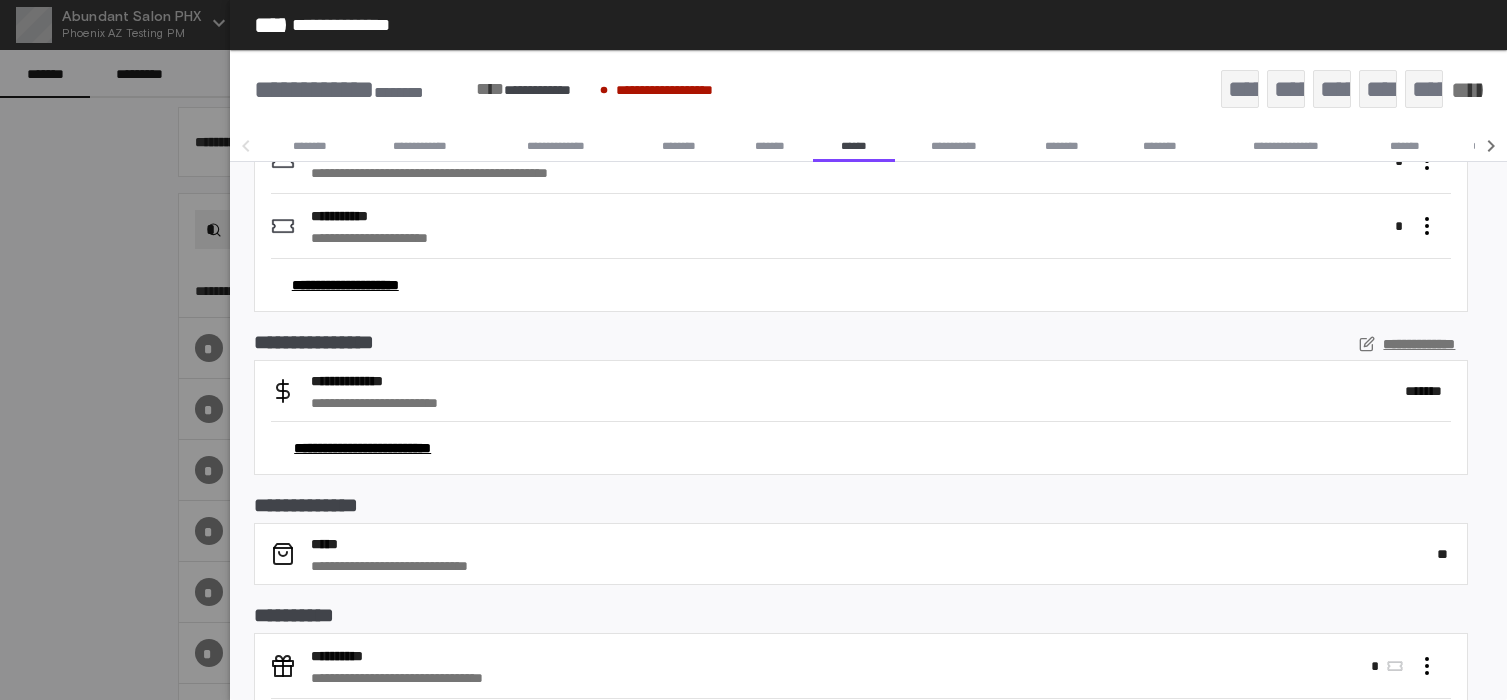 click on "**********" at bounding box center [1409, 344] 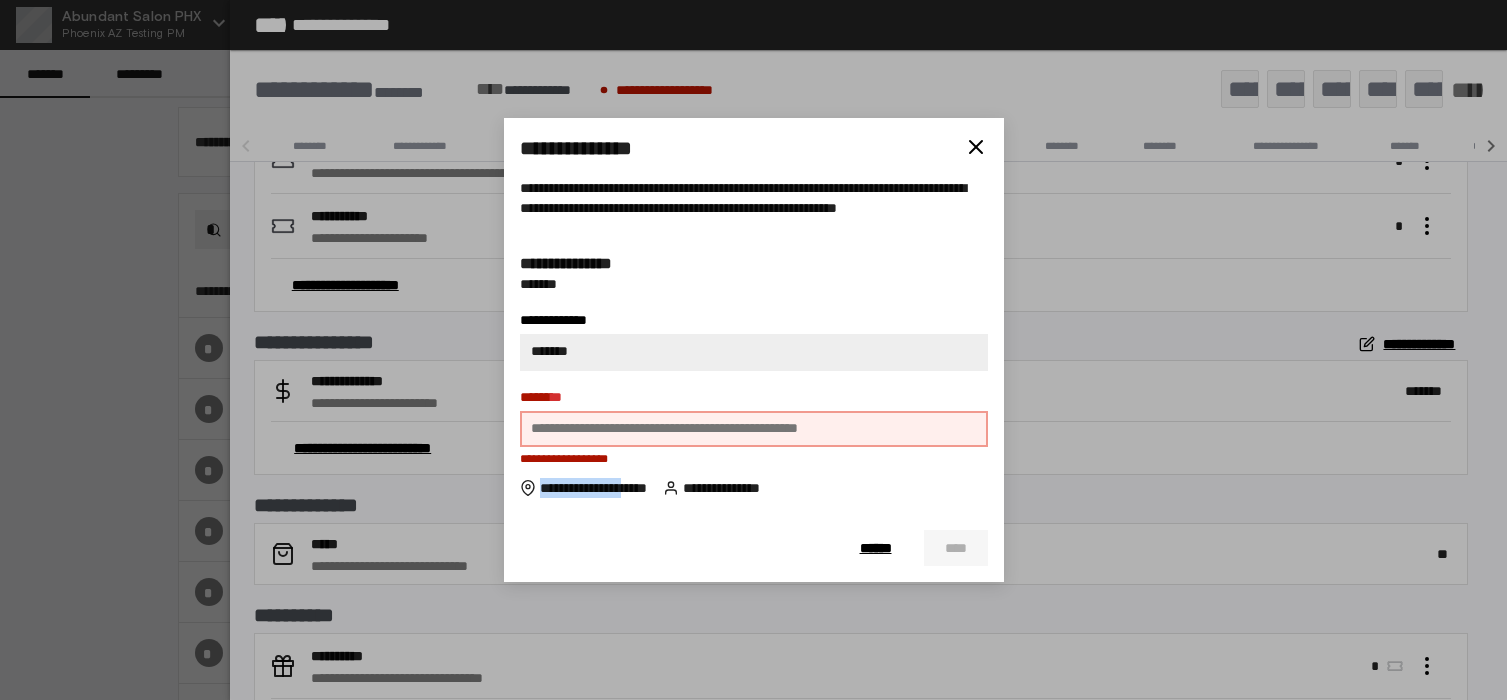 drag, startPoint x: 541, startPoint y: 487, endPoint x: 644, endPoint y: 491, distance: 103.077644 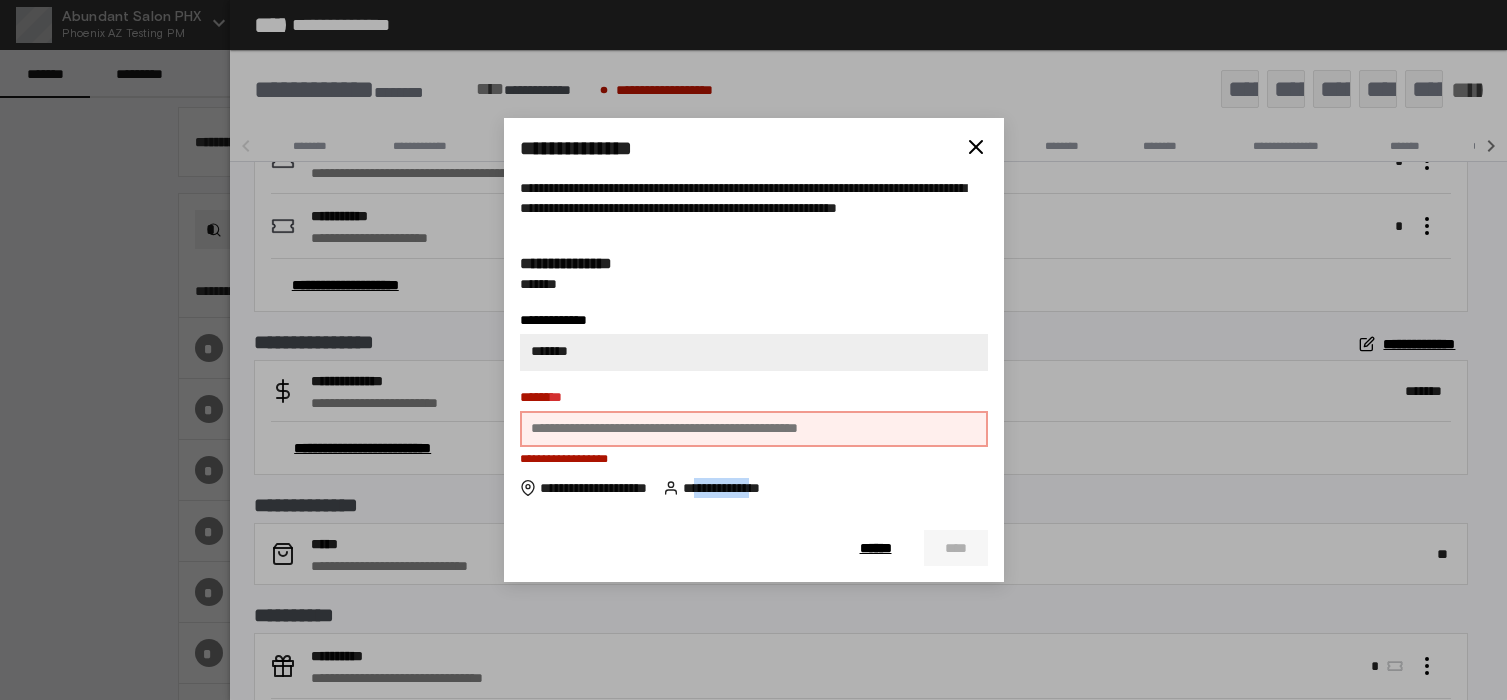 drag, startPoint x: 753, startPoint y: 492, endPoint x: 806, endPoint y: 490, distance: 53.037724 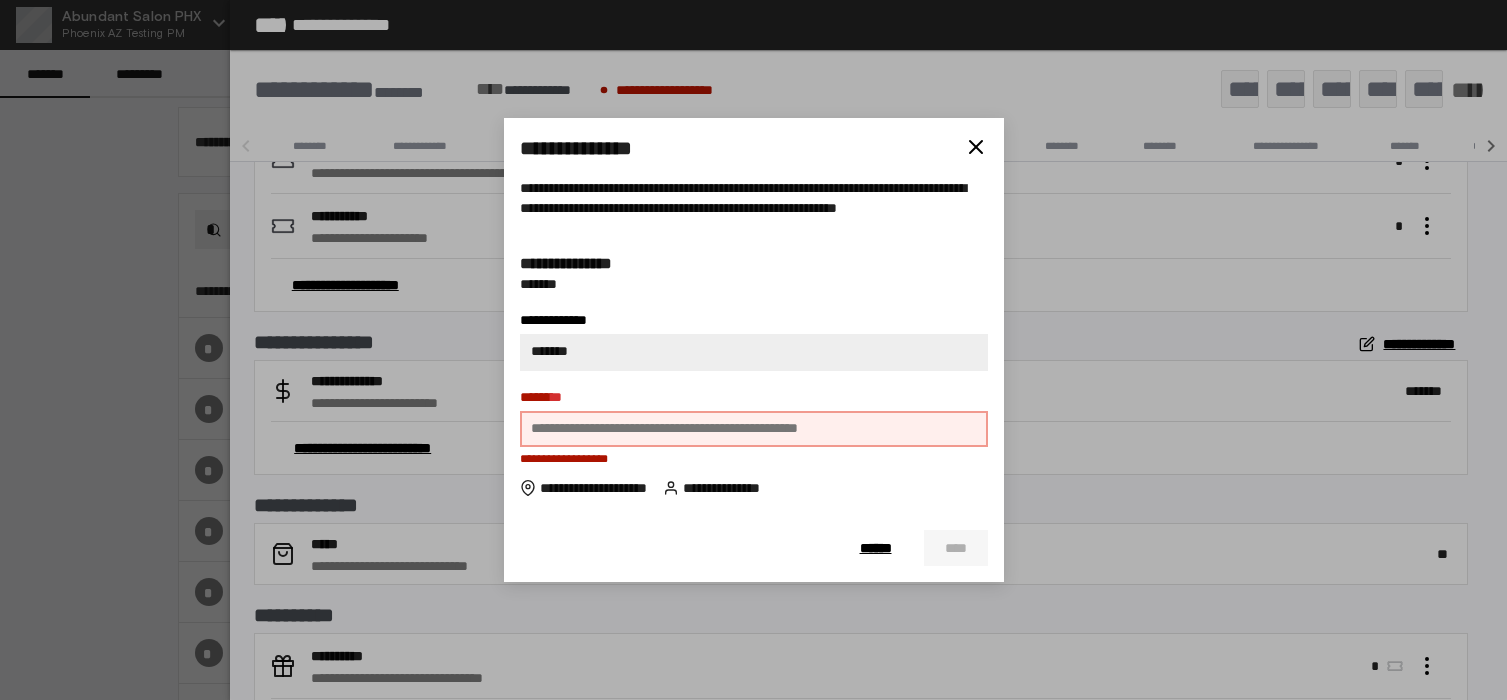 click on "**********" at bounding box center [754, 488] 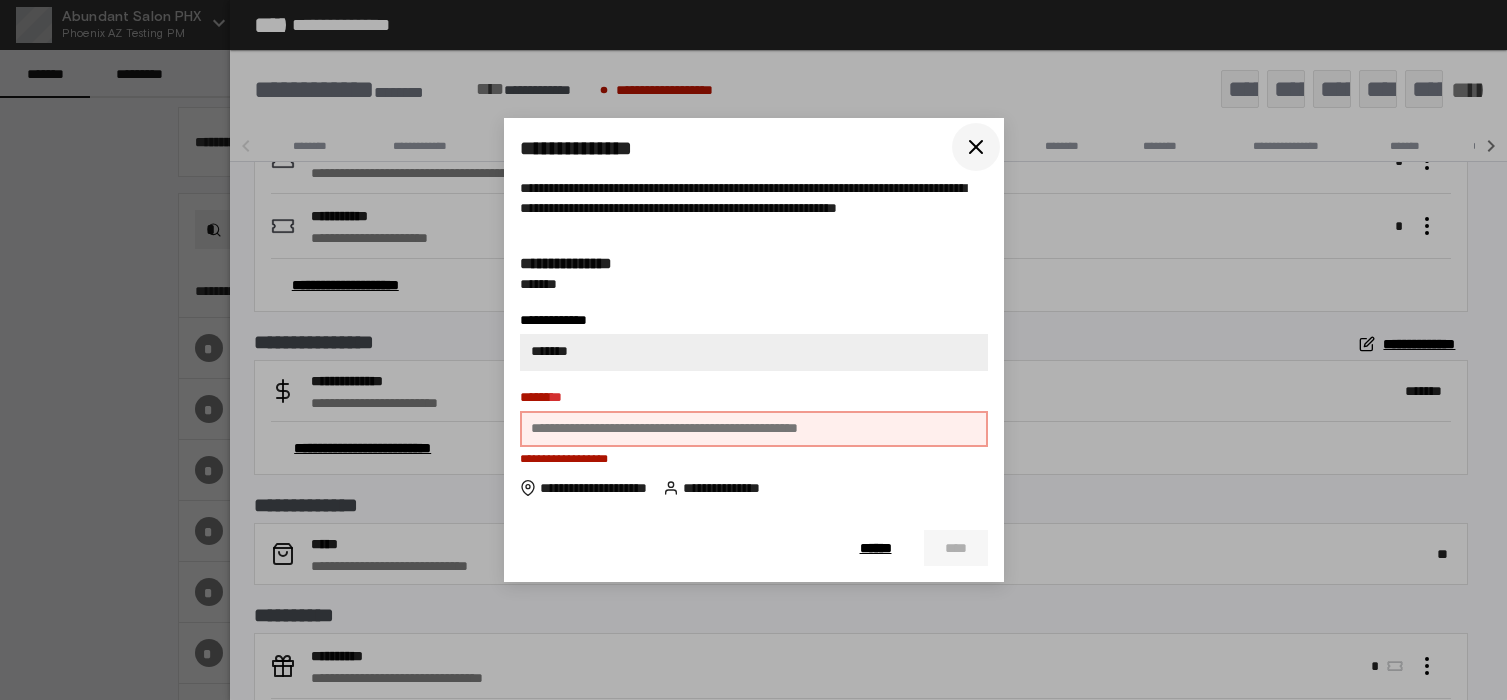 click 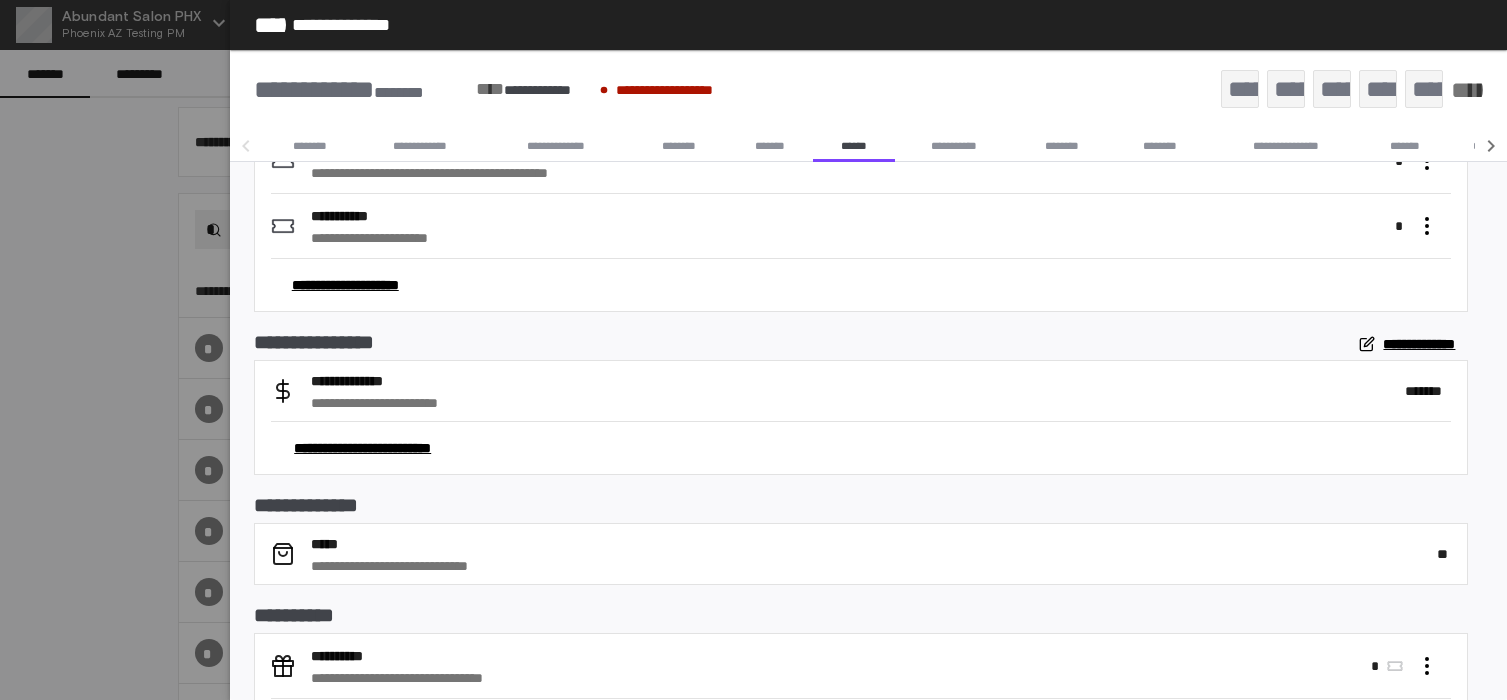 drag, startPoint x: 332, startPoint y: 385, endPoint x: 420, endPoint y: 381, distance: 88.09086 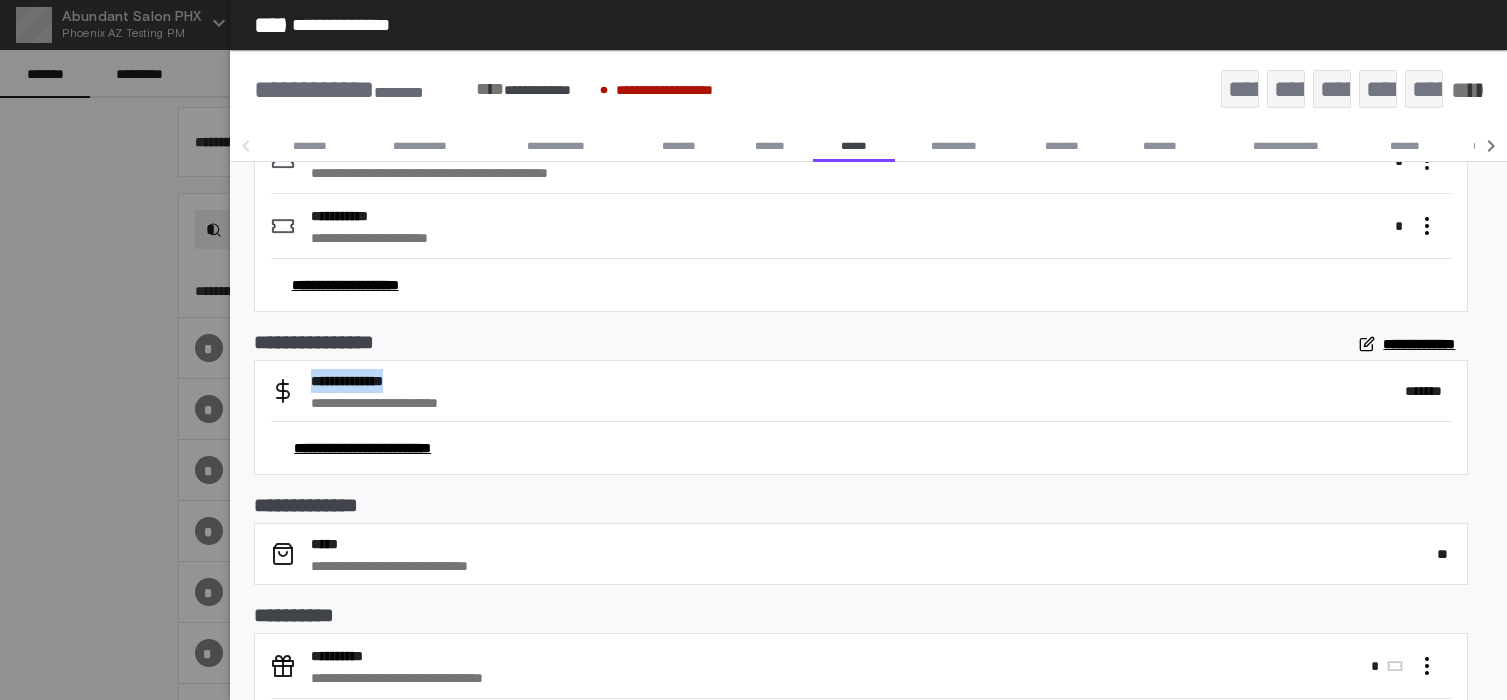 drag, startPoint x: 420, startPoint y: 381, endPoint x: 289, endPoint y: 381, distance: 131 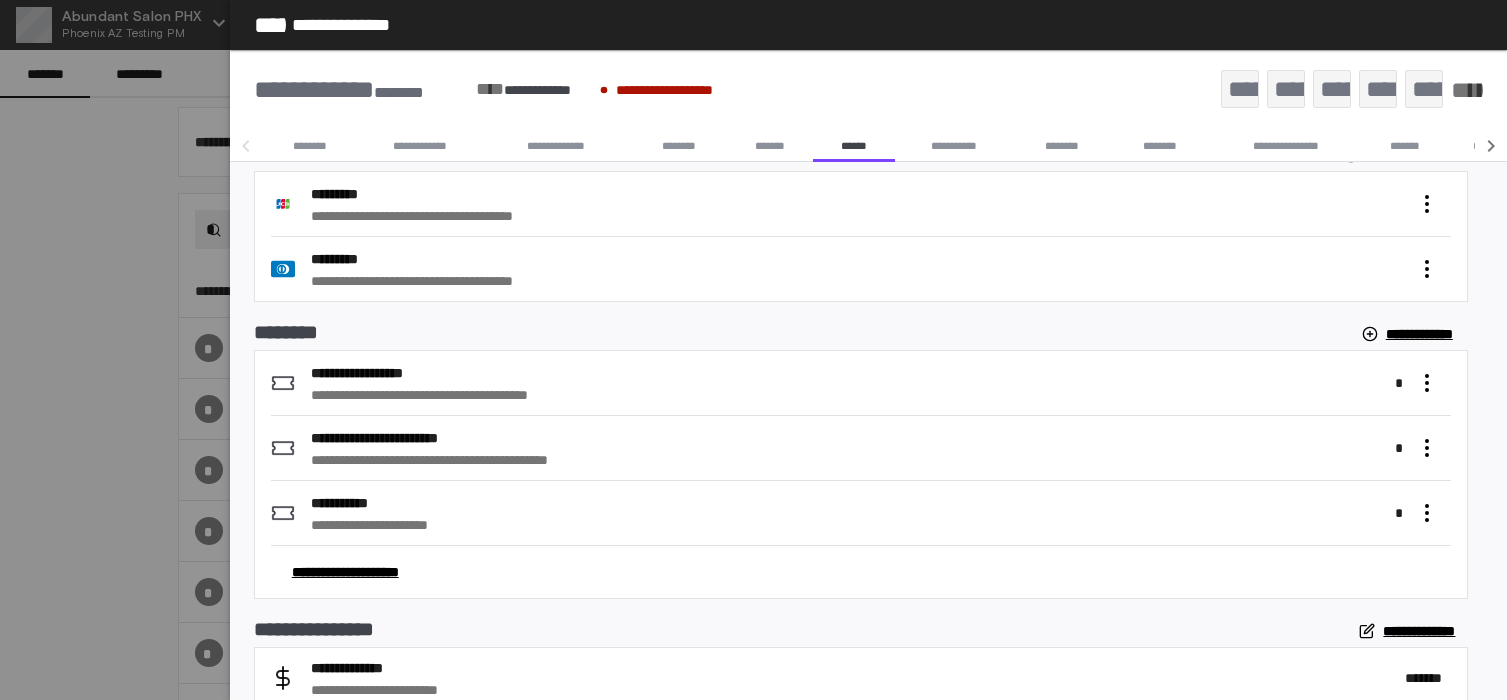 scroll, scrollTop: 113, scrollLeft: 0, axis: vertical 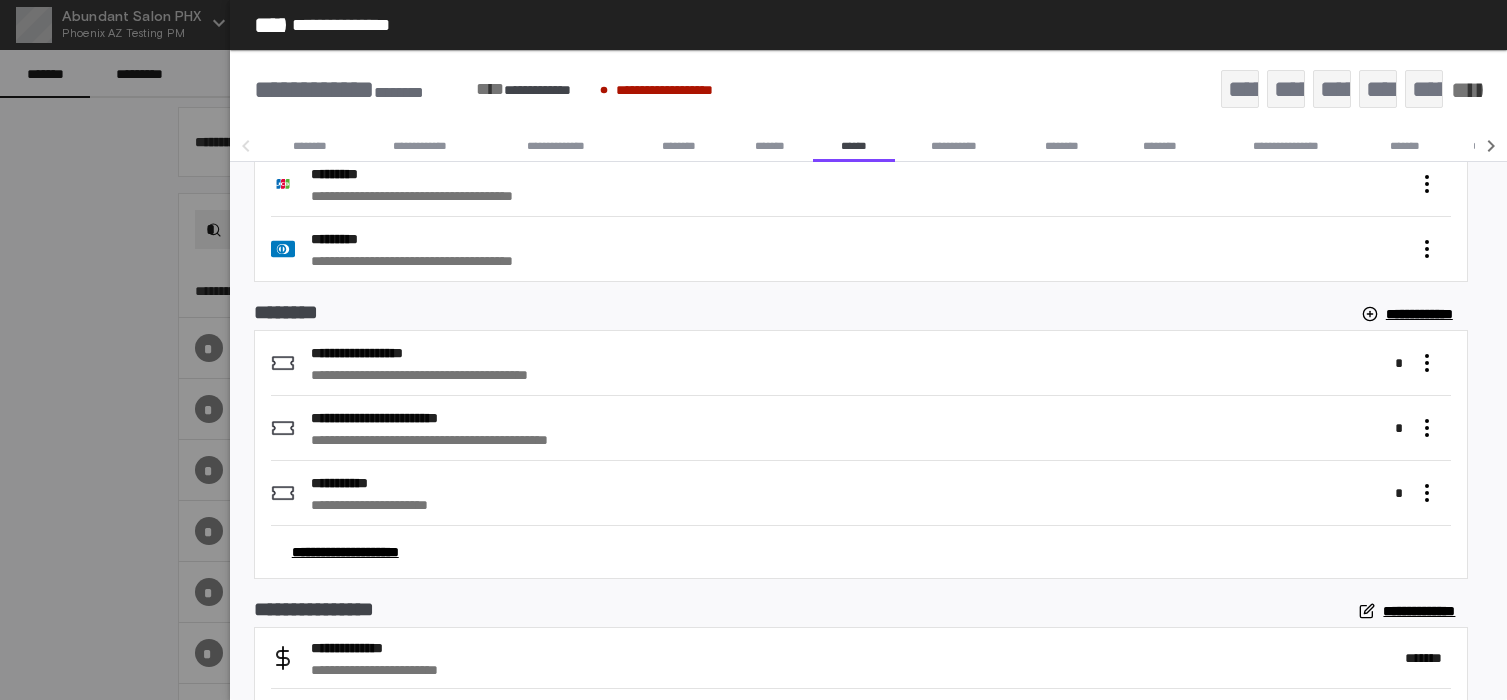 click on "**********" at bounding box center (848, 375) 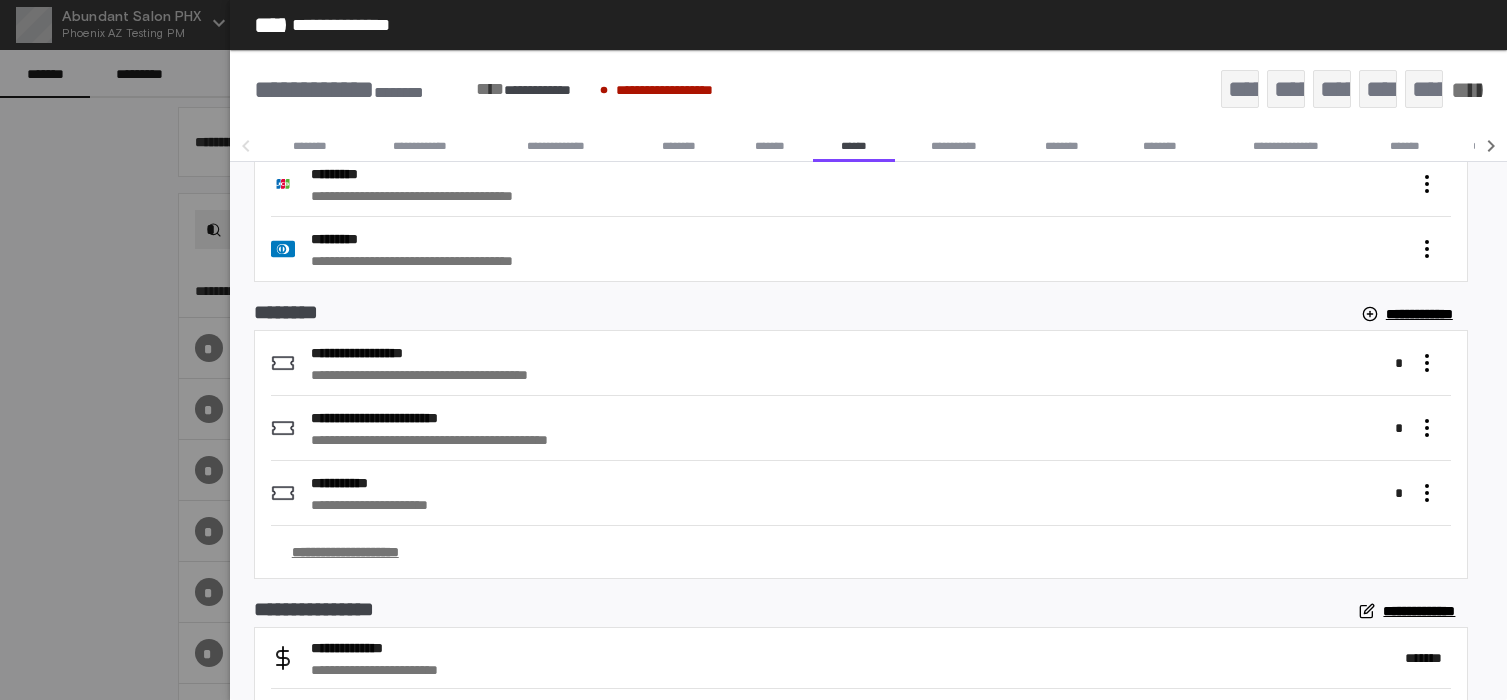 click on "**********" at bounding box center (345, 552) 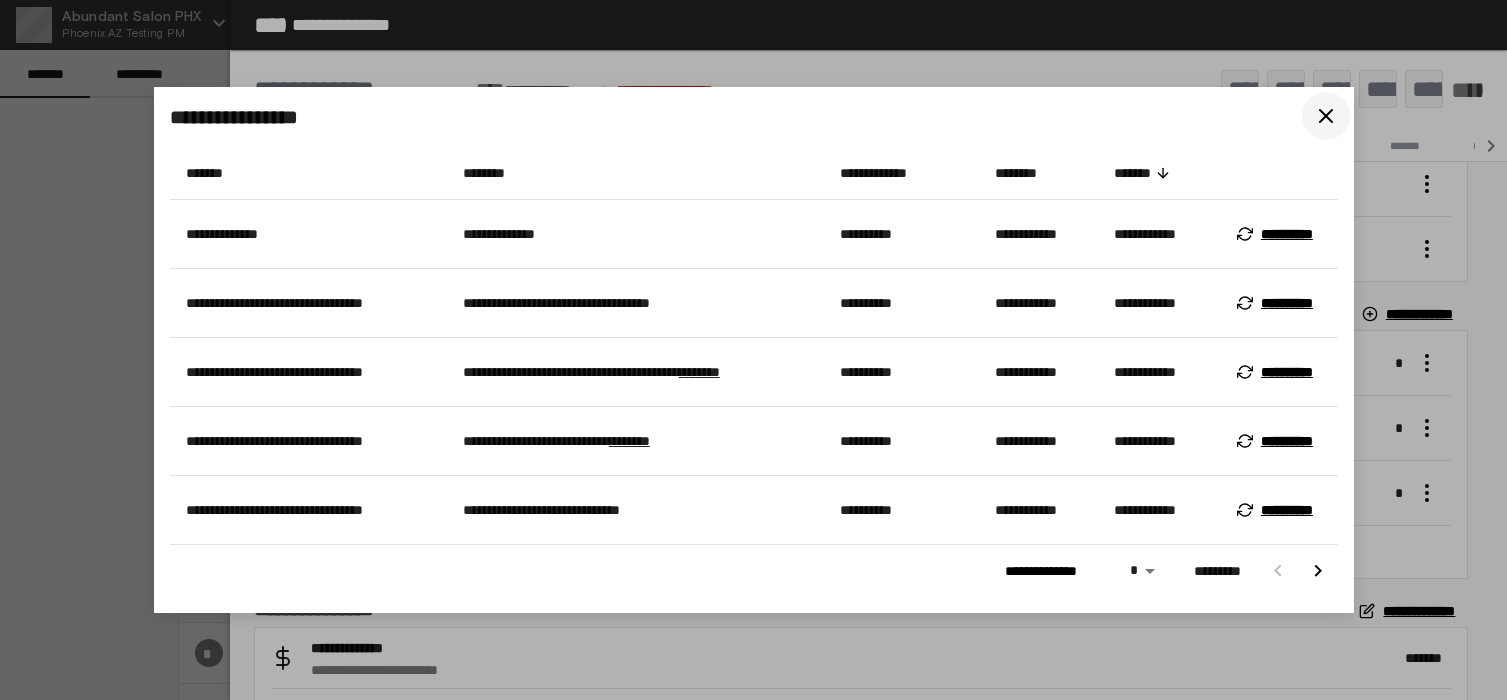 click at bounding box center [1326, 116] 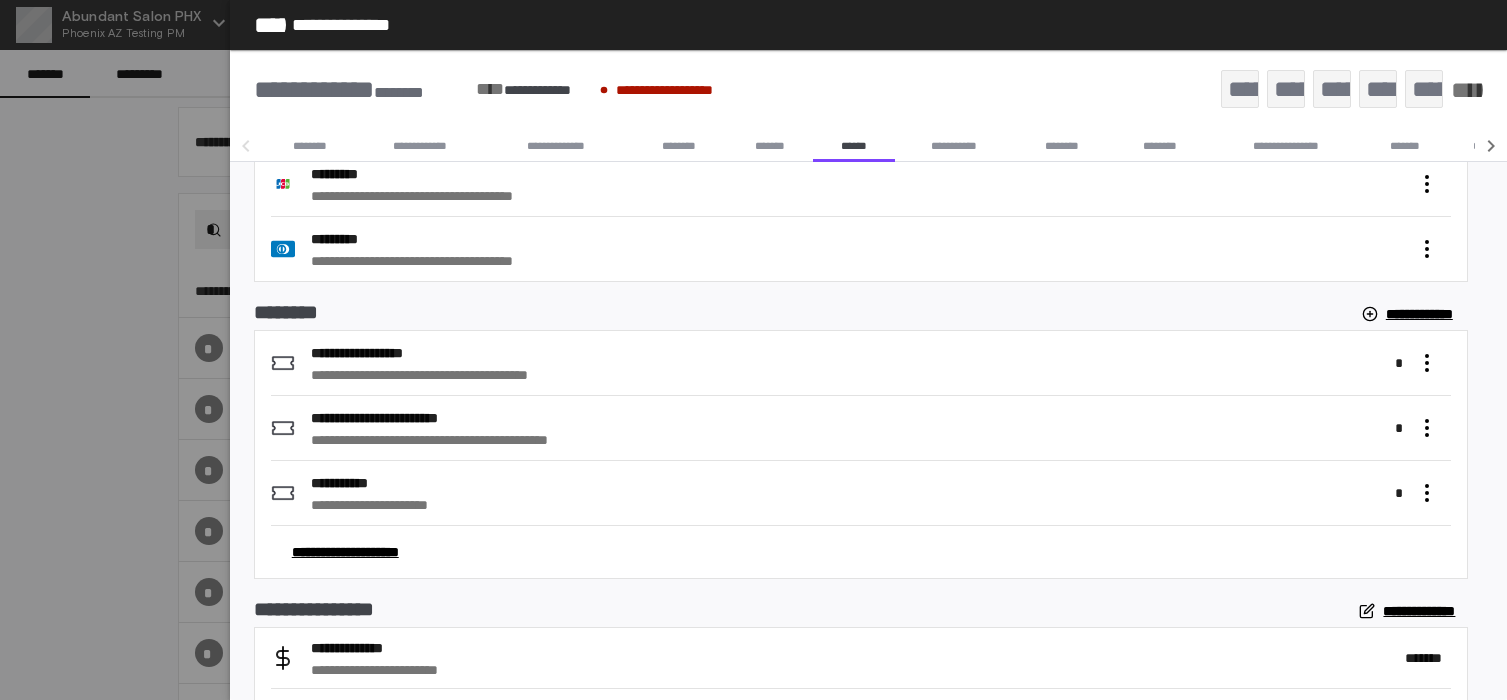 click on "**********" at bounding box center [861, 314] 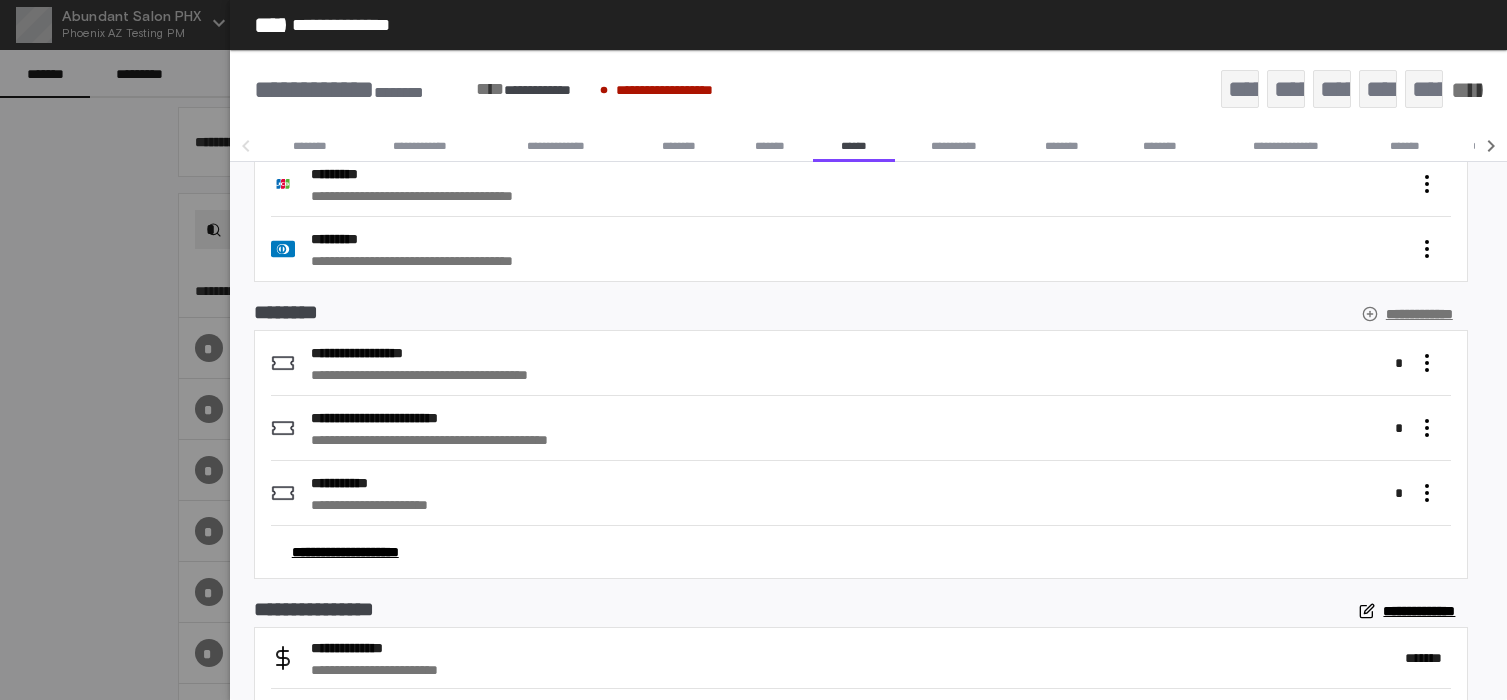 click on "**********" at bounding box center (1409, 314) 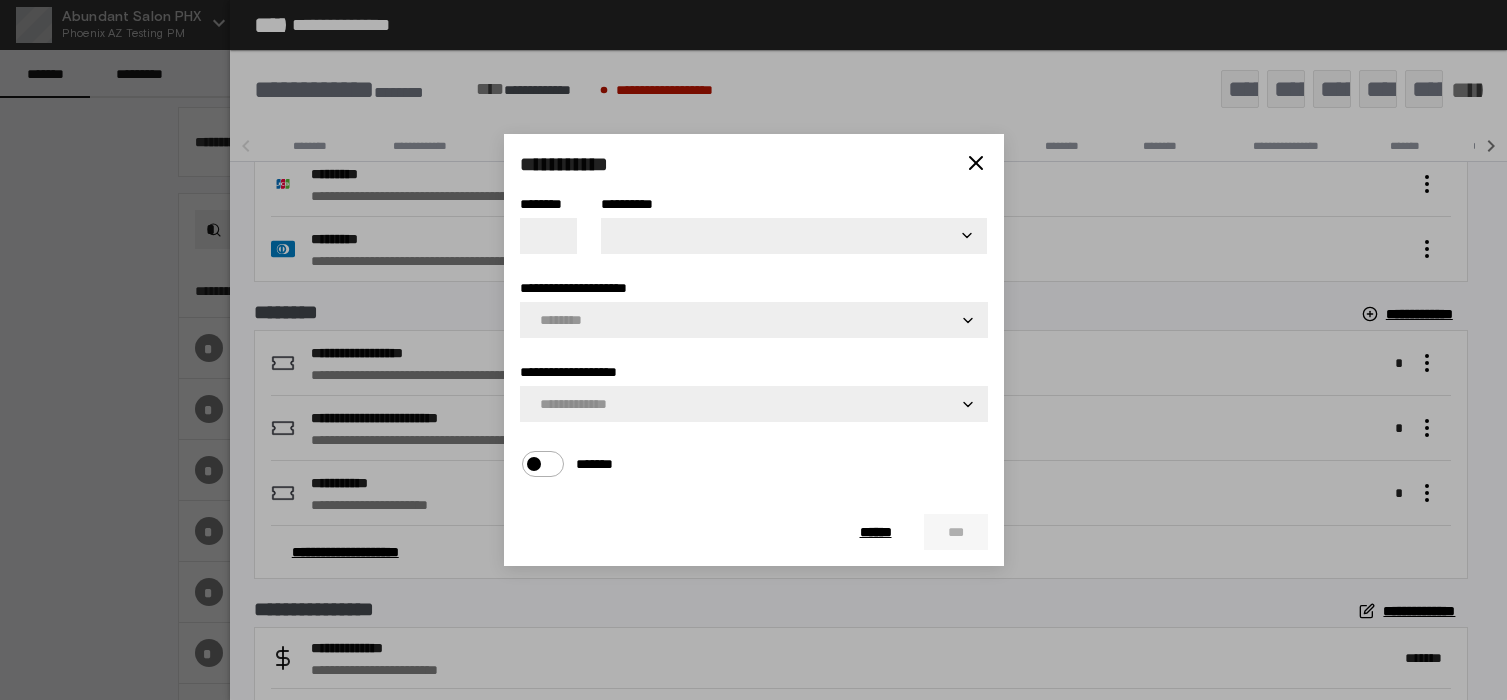 click on "**********" at bounding box center (754, 338) 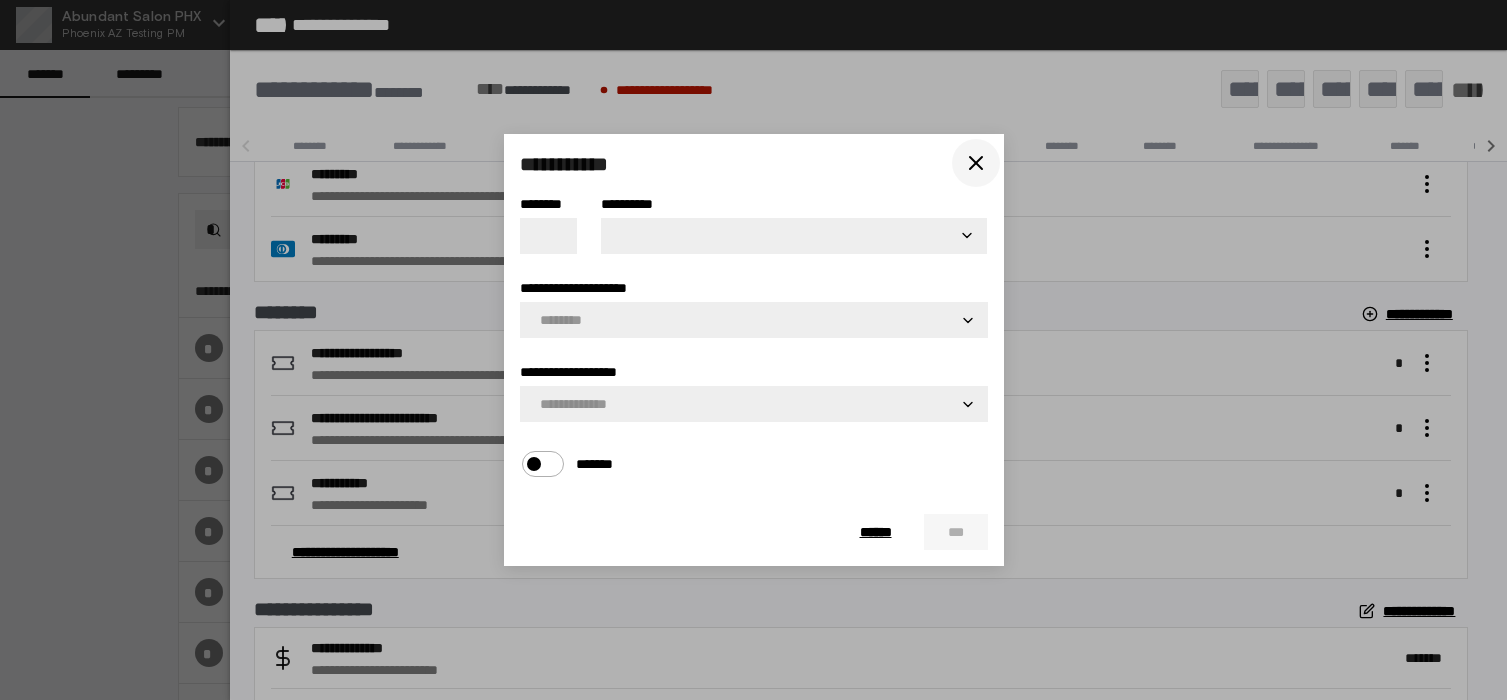 click 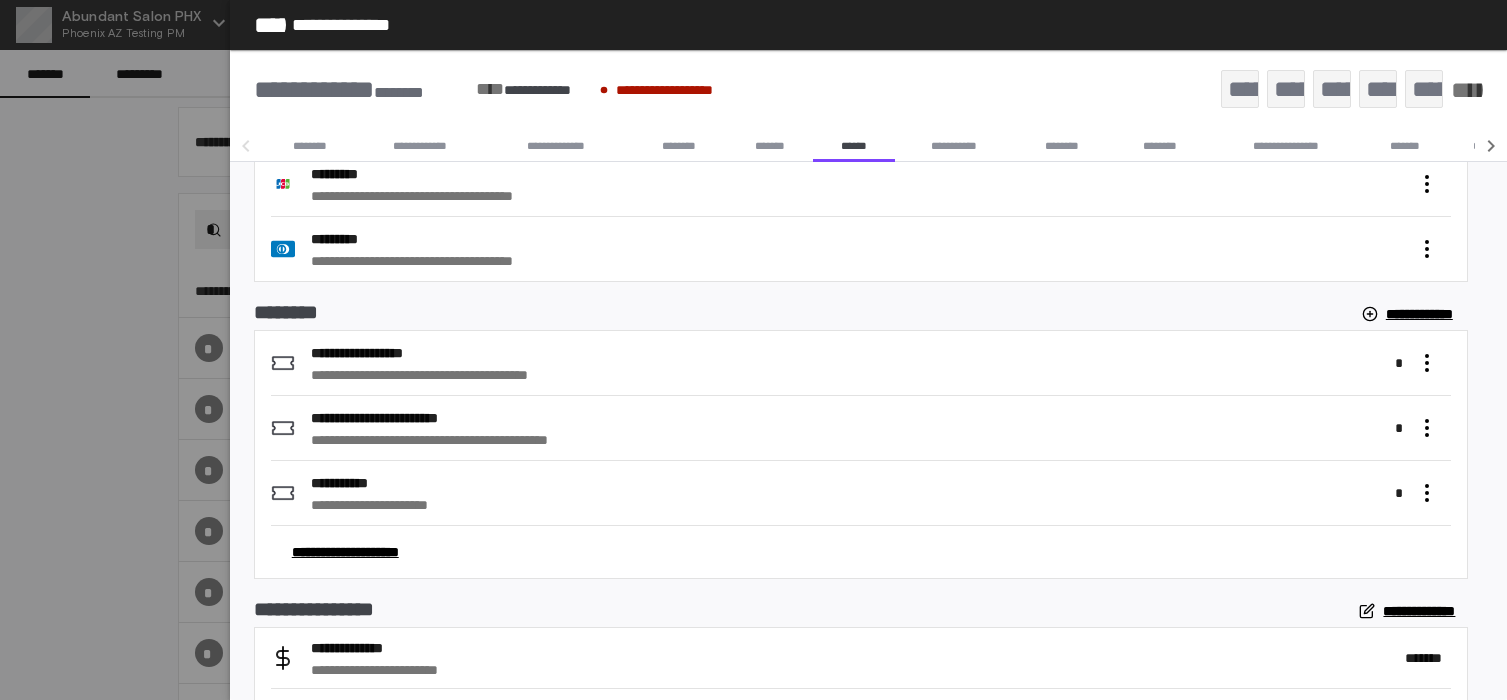 click on "**********" at bounding box center (853, 261) 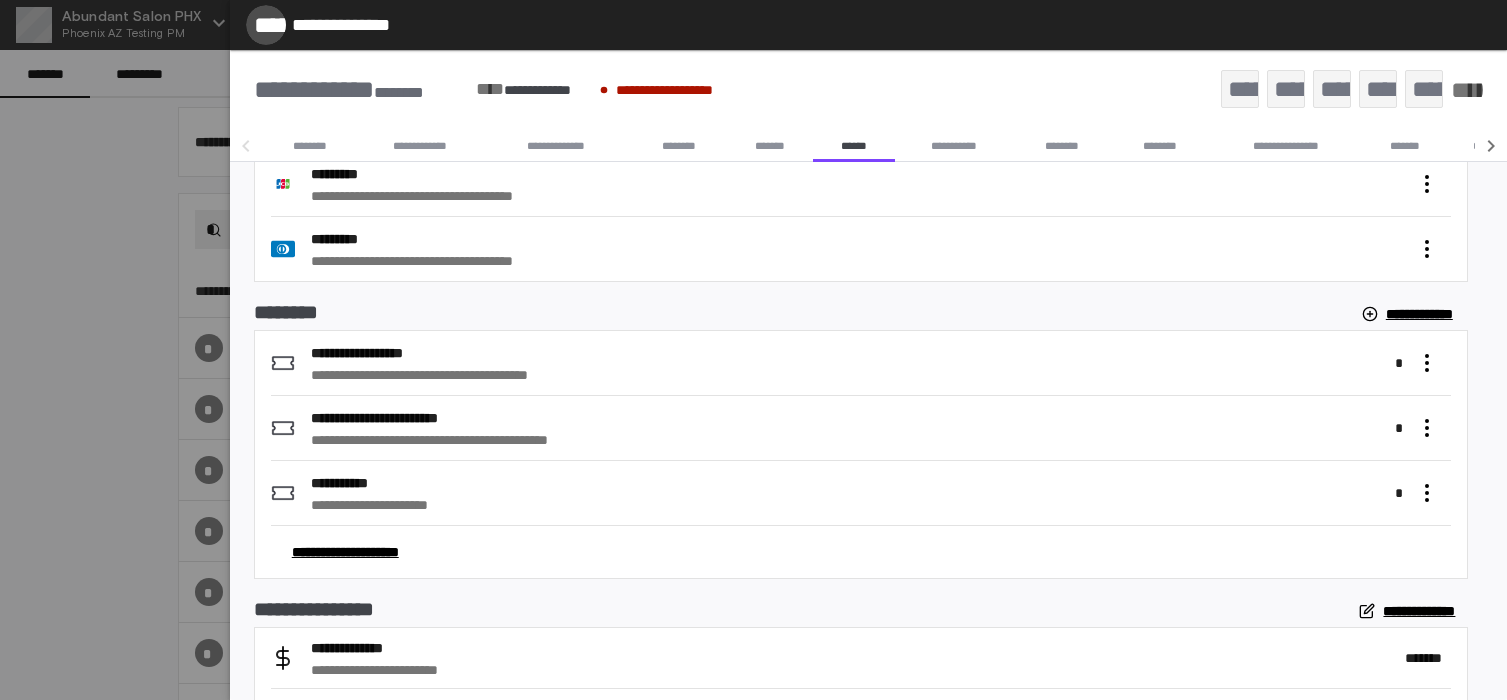 click on "*****" 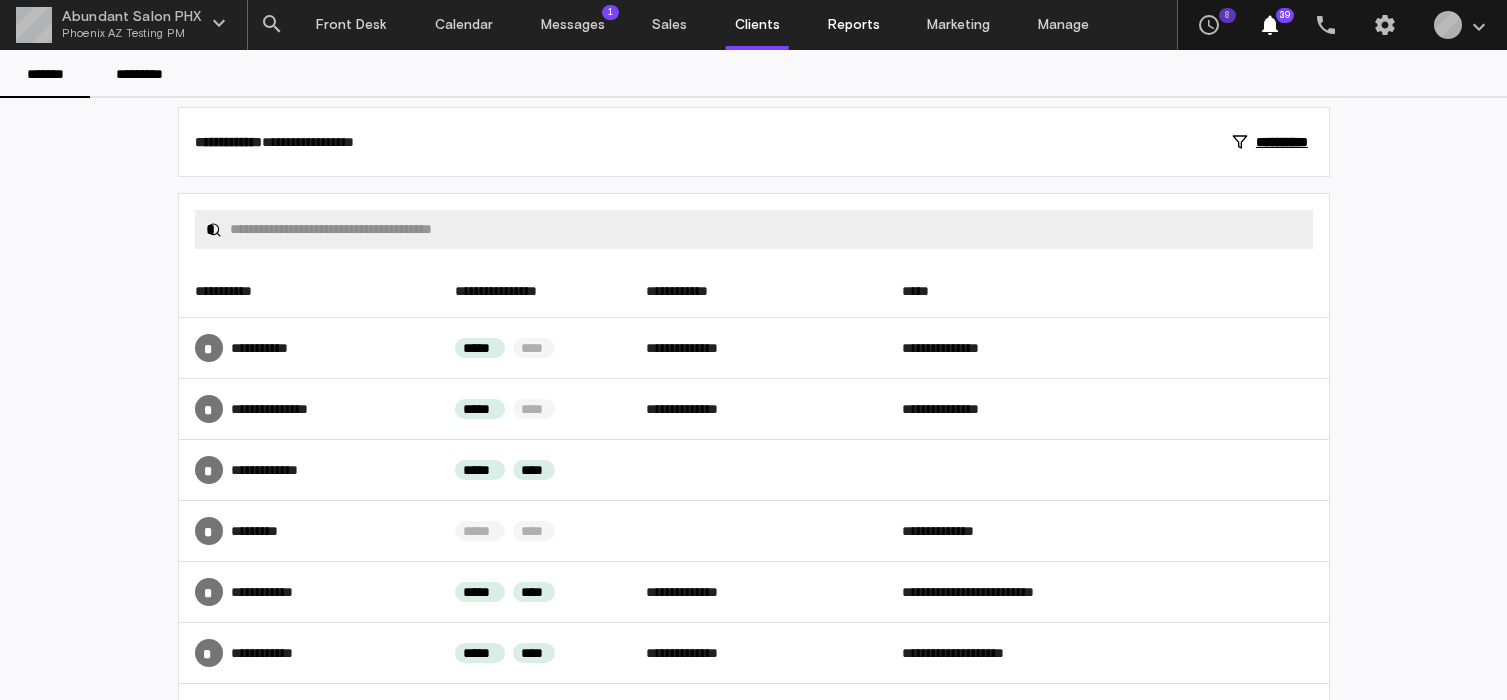 click on "Reports" at bounding box center (854, 25) 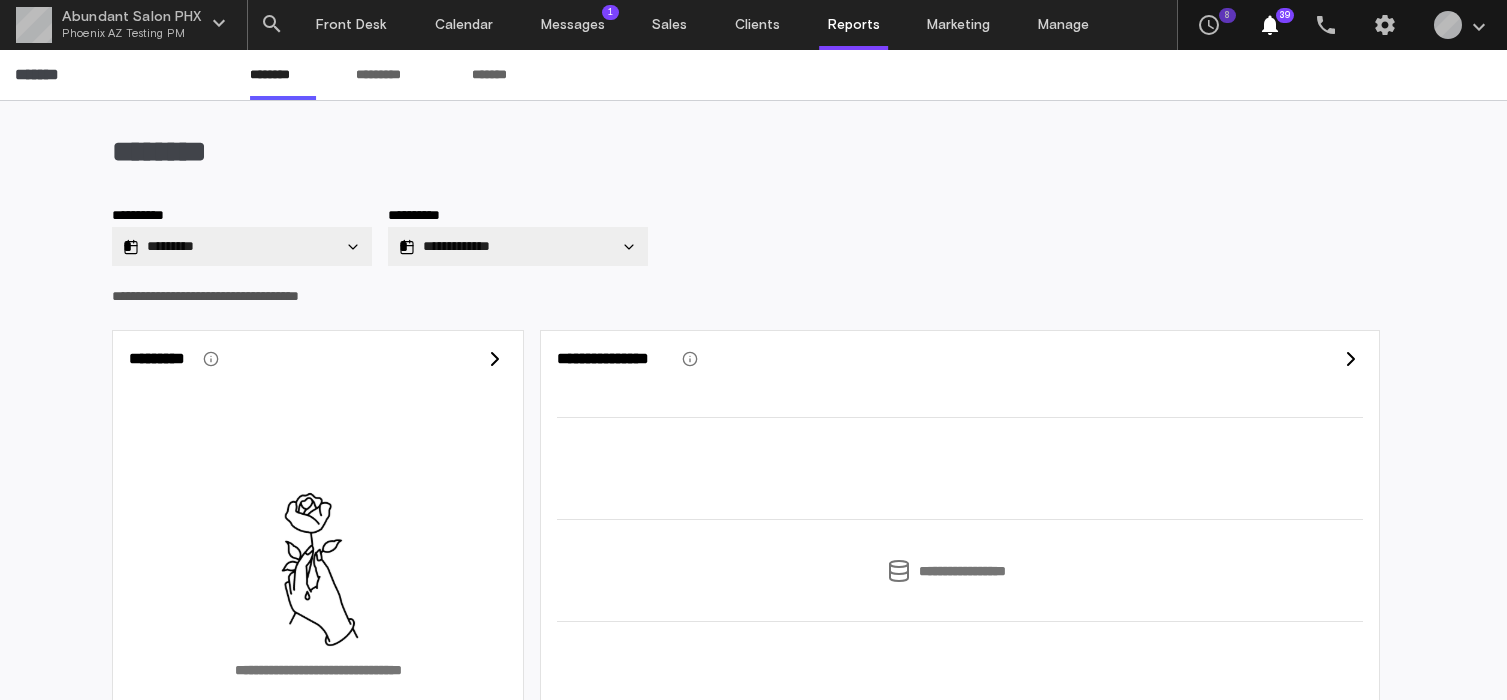 type on "**********" 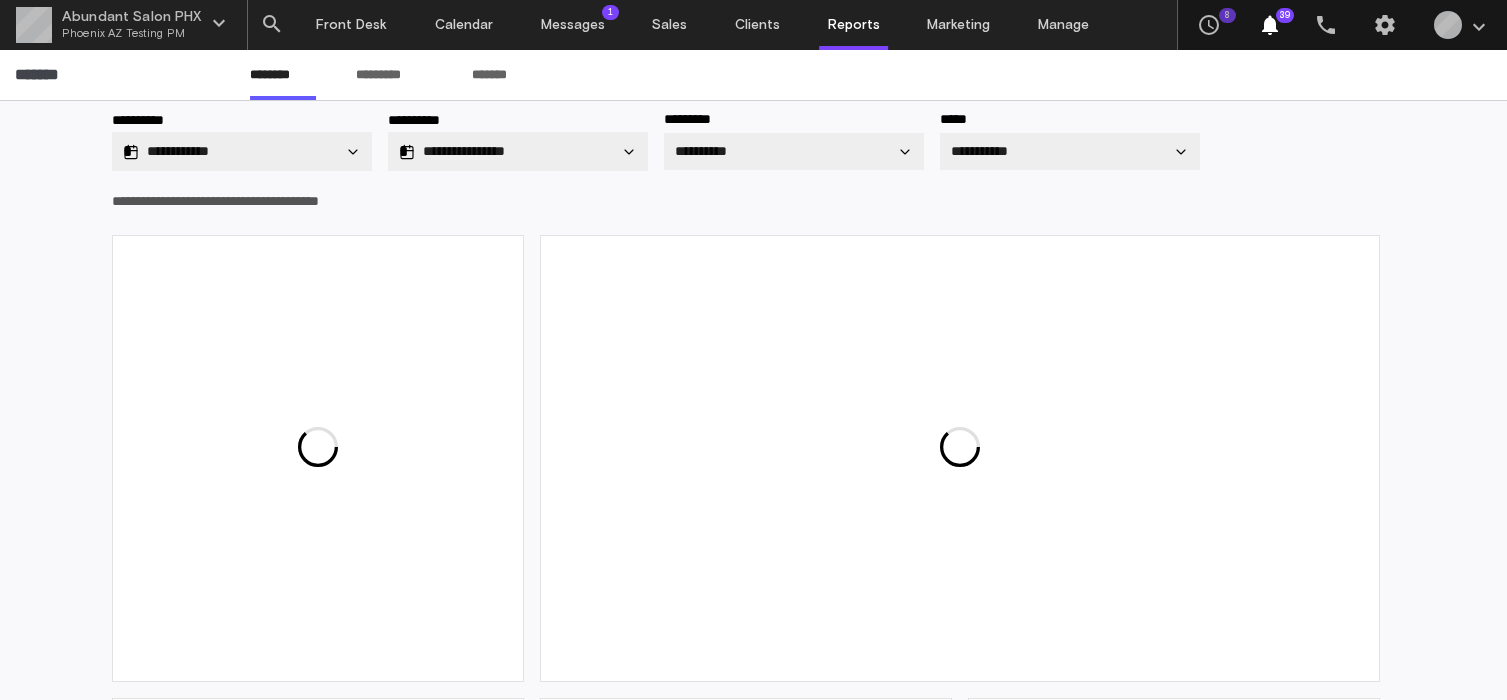 scroll, scrollTop: 99, scrollLeft: 0, axis: vertical 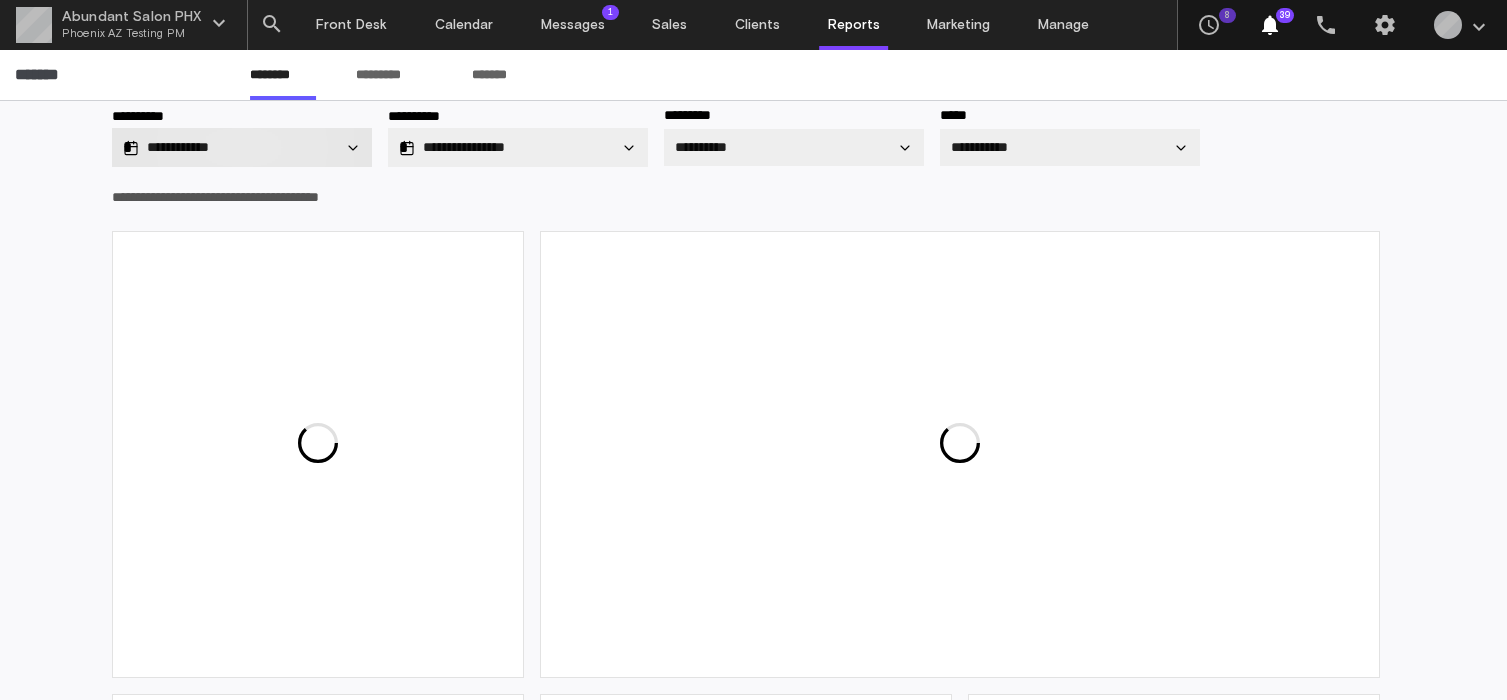 click on "**********" at bounding box center [242, 147] 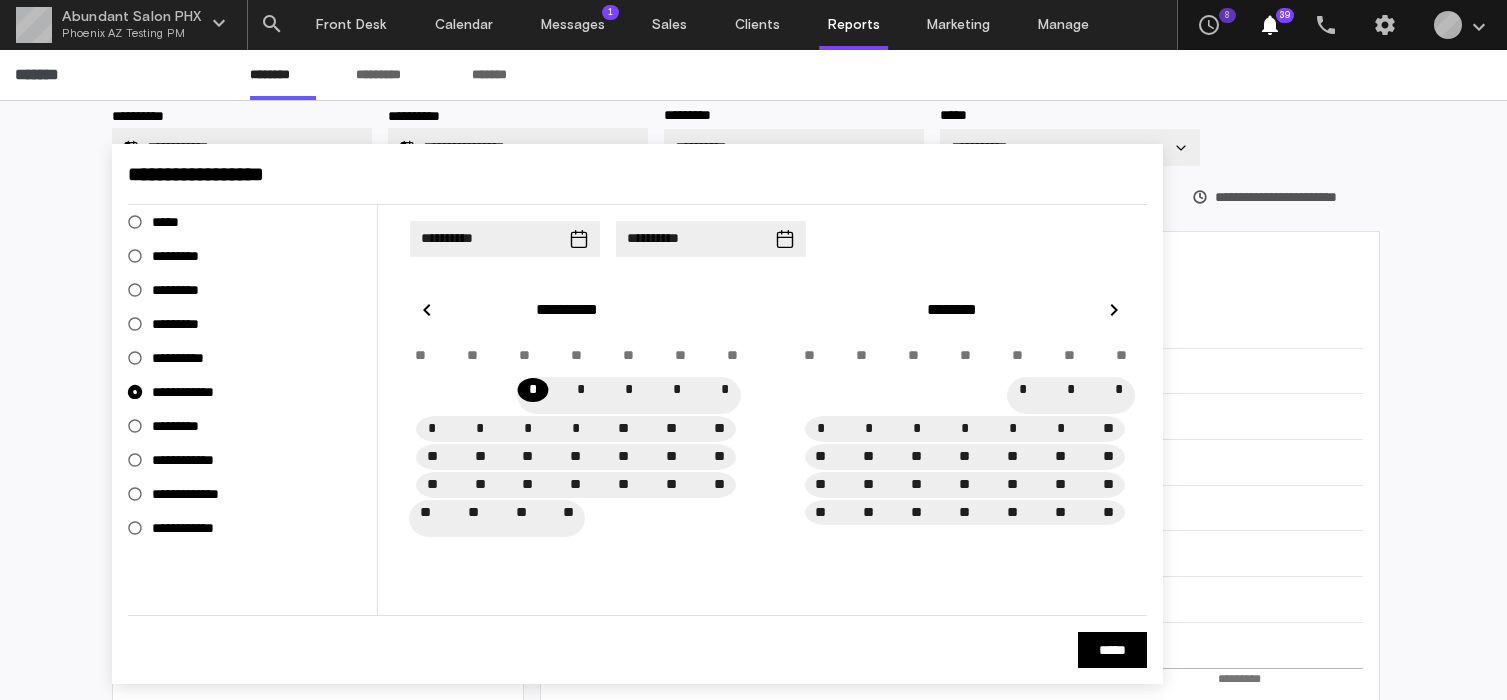 click at bounding box center [753, 350] 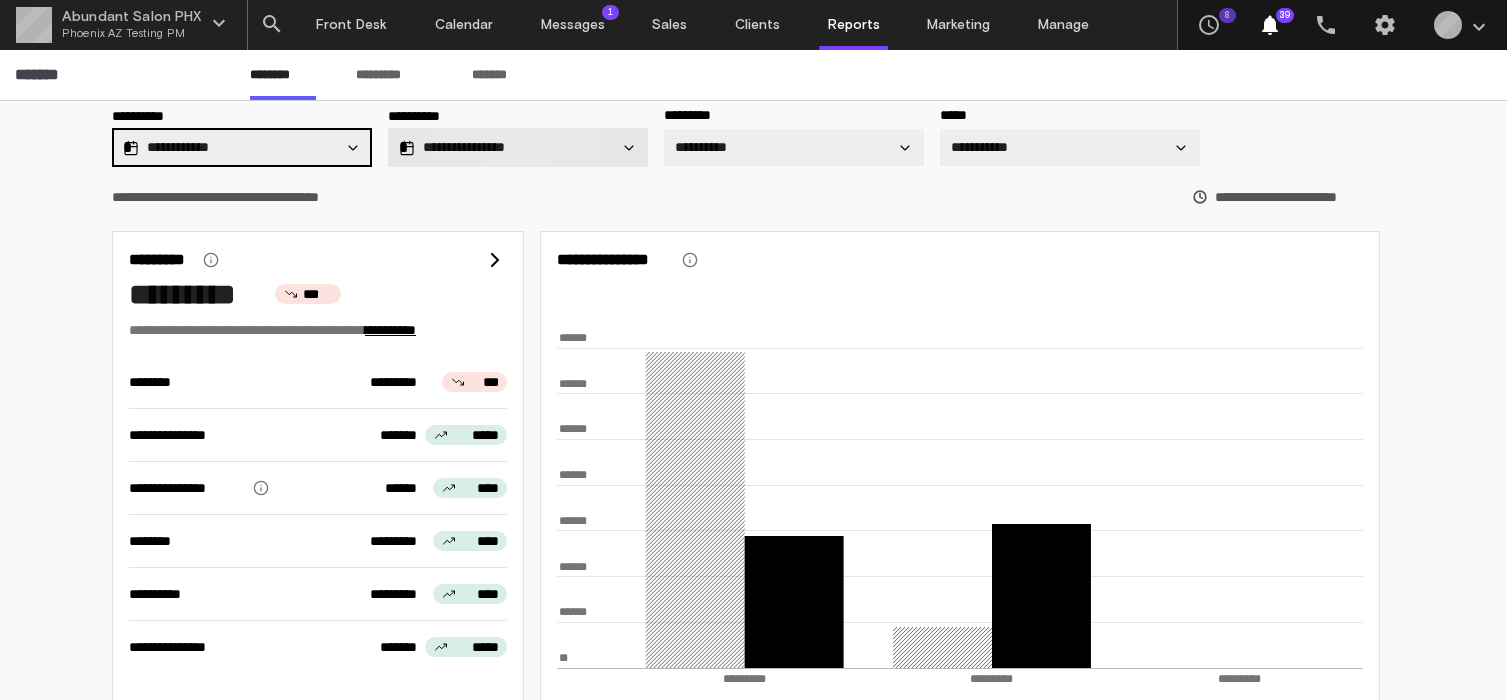 click on "**********" at bounding box center [518, 147] 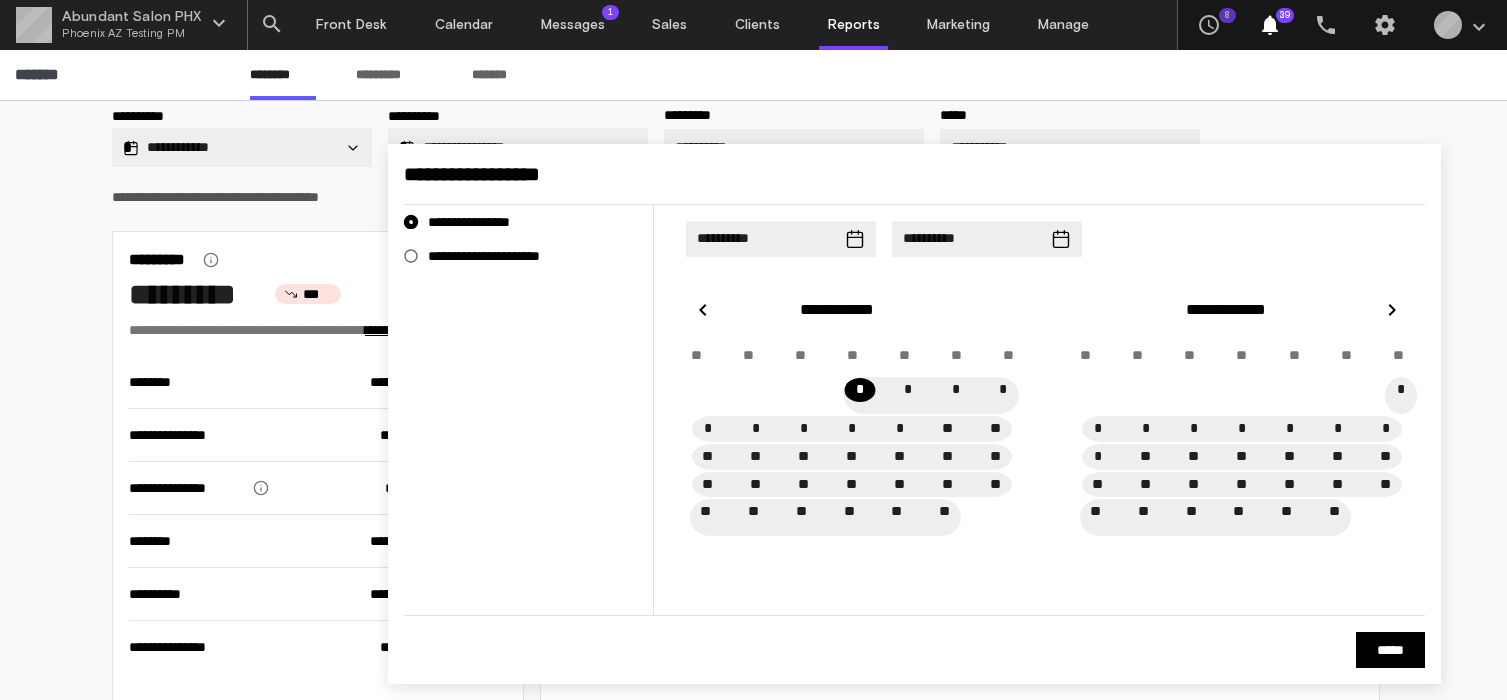click at bounding box center [753, 350] 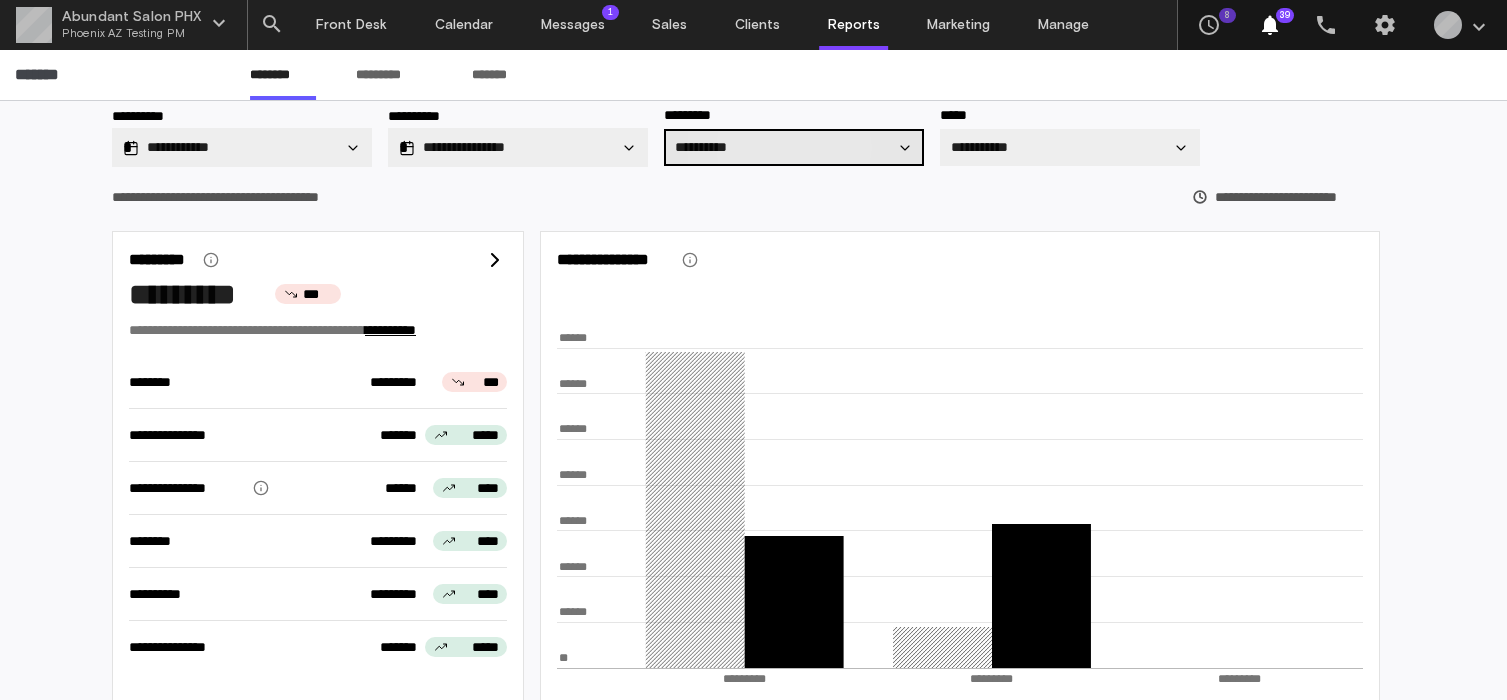 click on "**********" at bounding box center (782, 147) 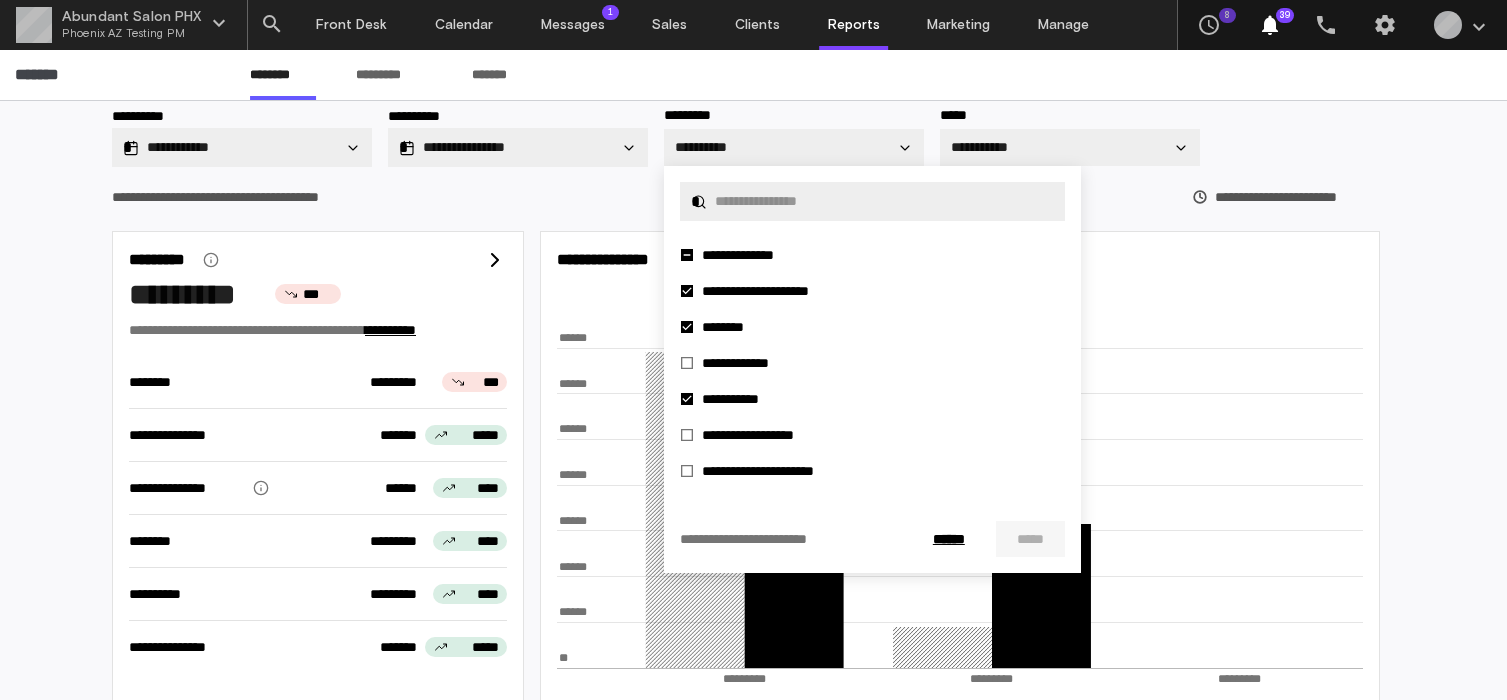 click at bounding box center (753, 350) 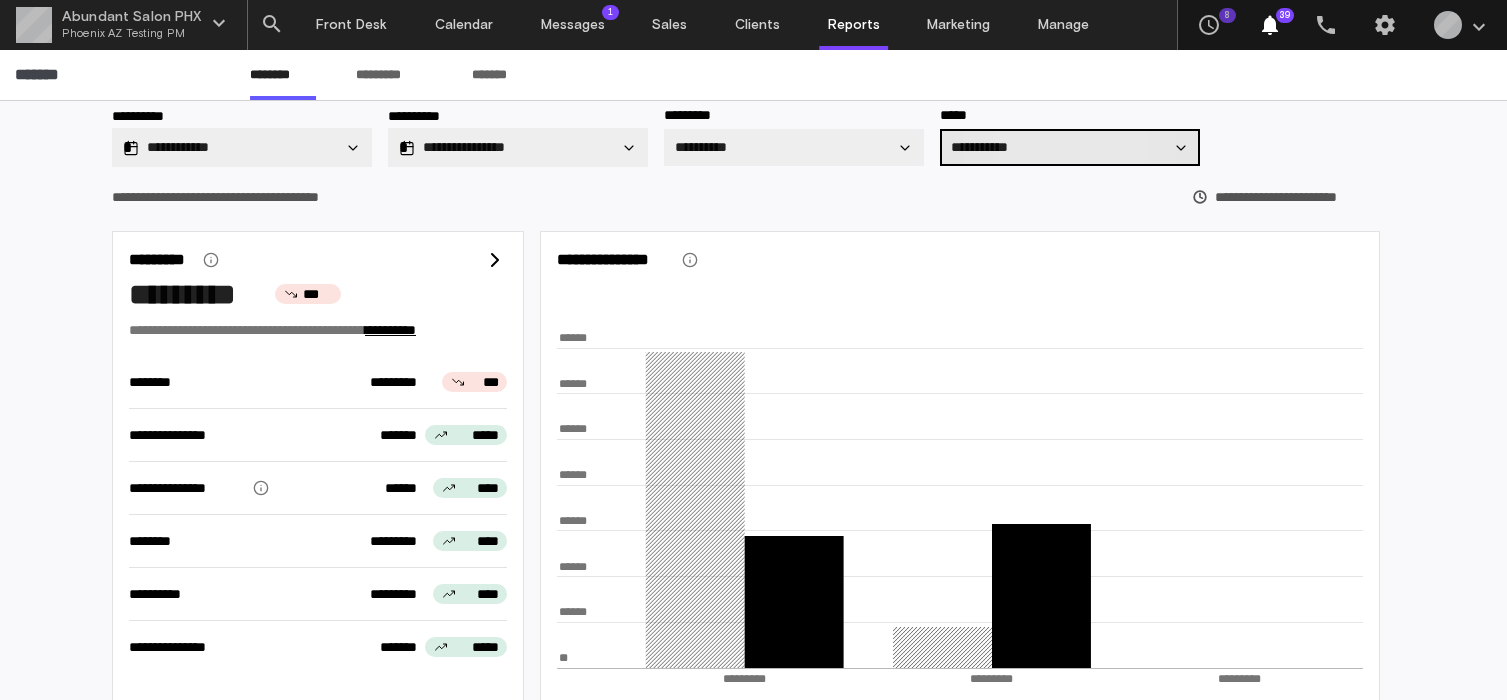 click on "**********" at bounding box center (1058, 147) 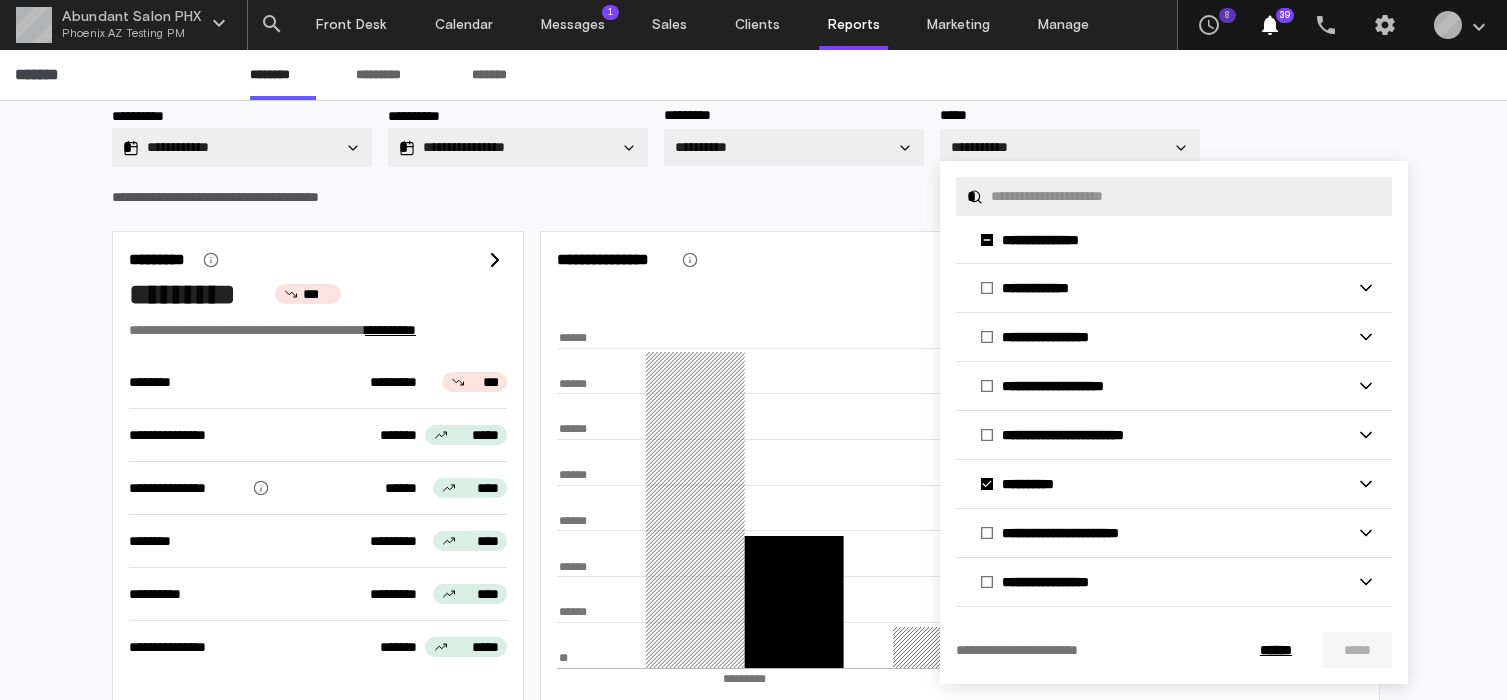 click at bounding box center (753, 350) 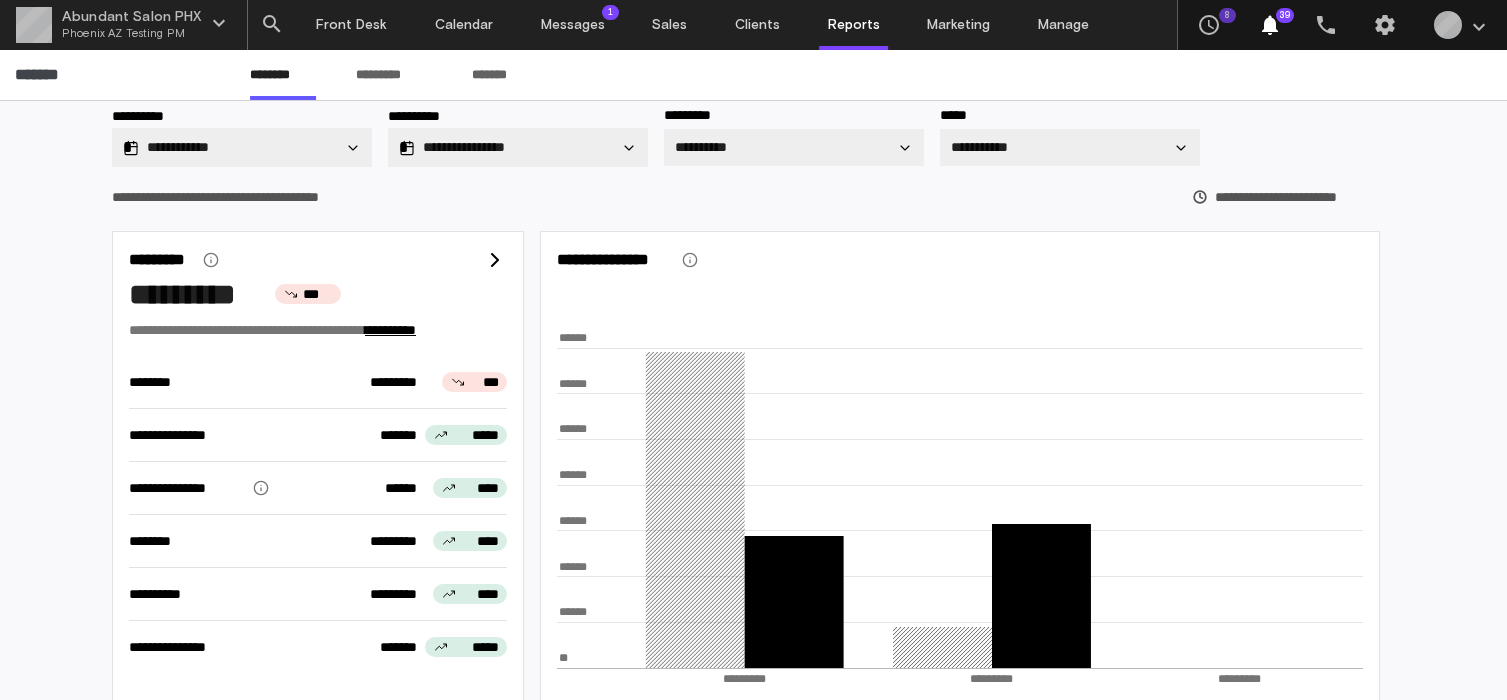 click at bounding box center [753, 350] 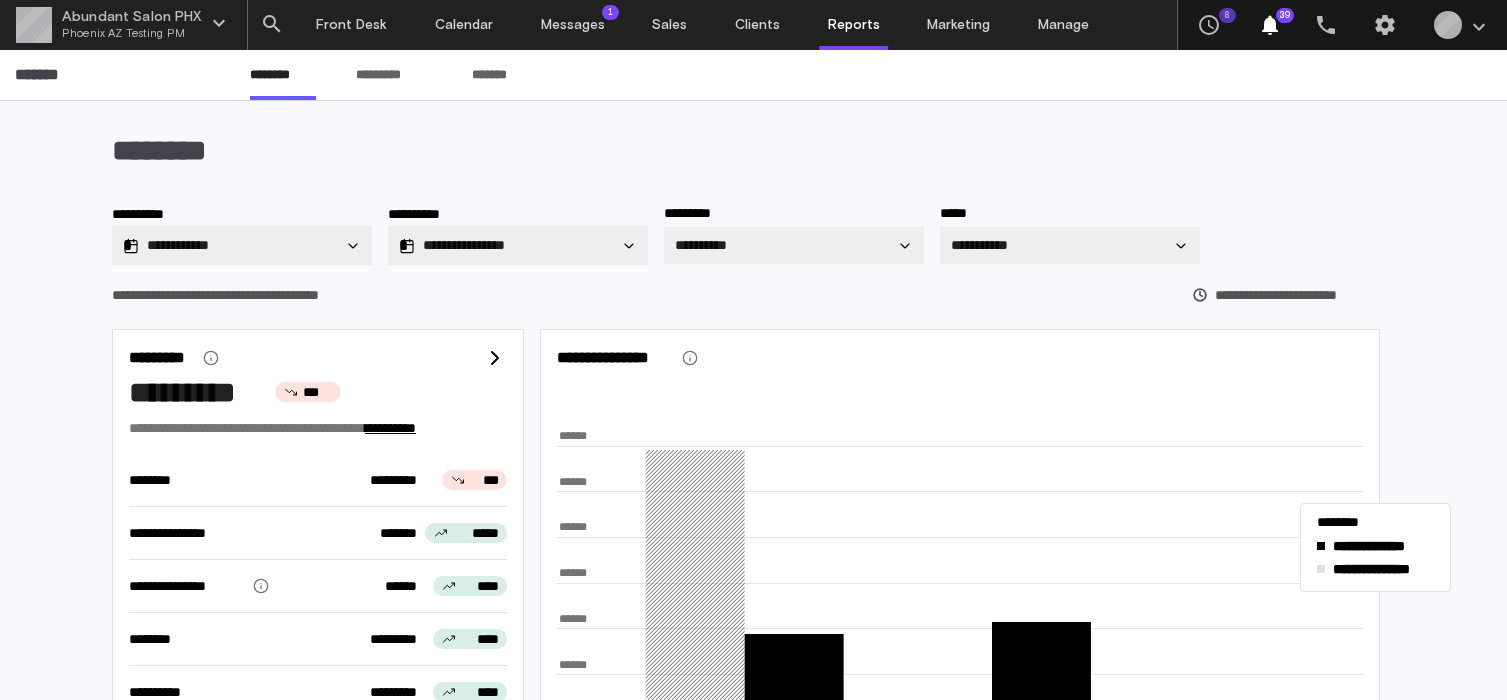 scroll, scrollTop: 0, scrollLeft: 0, axis: both 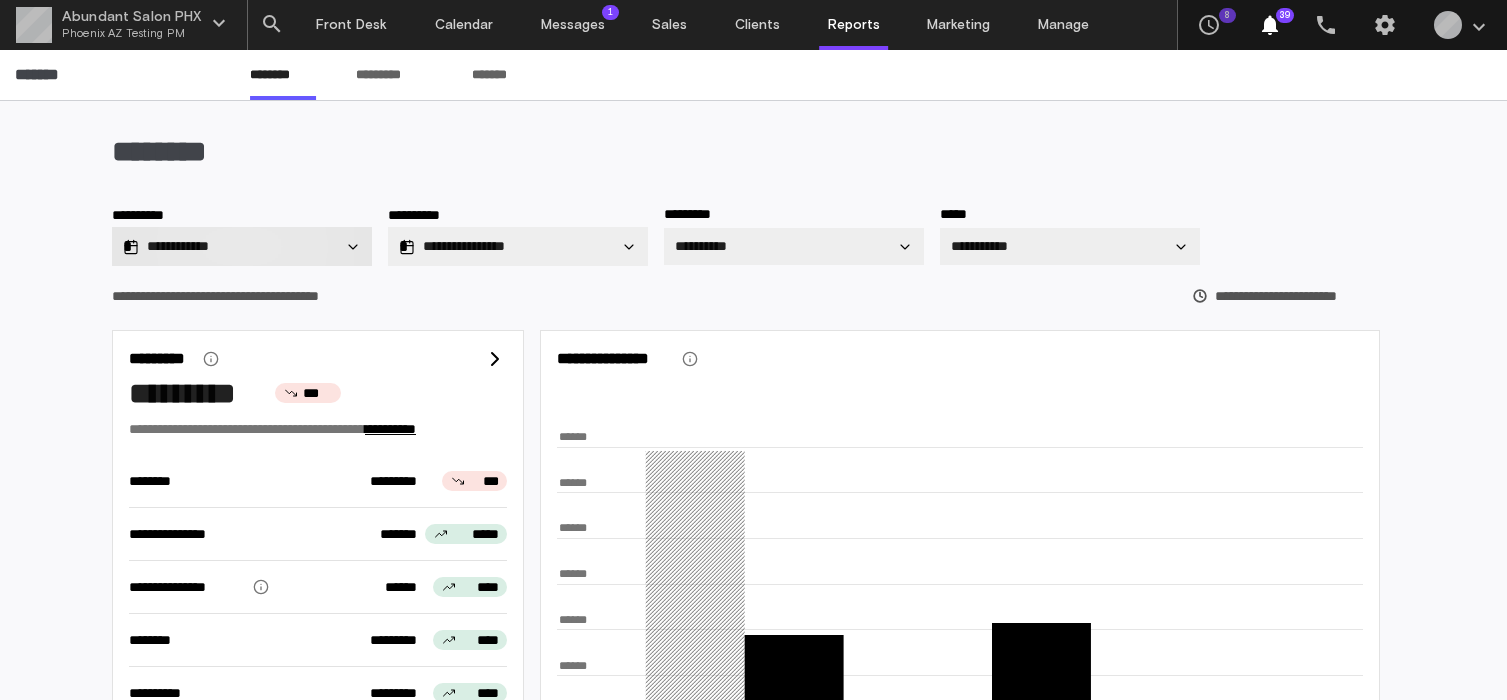 click on "**********" at bounding box center (242, 246) 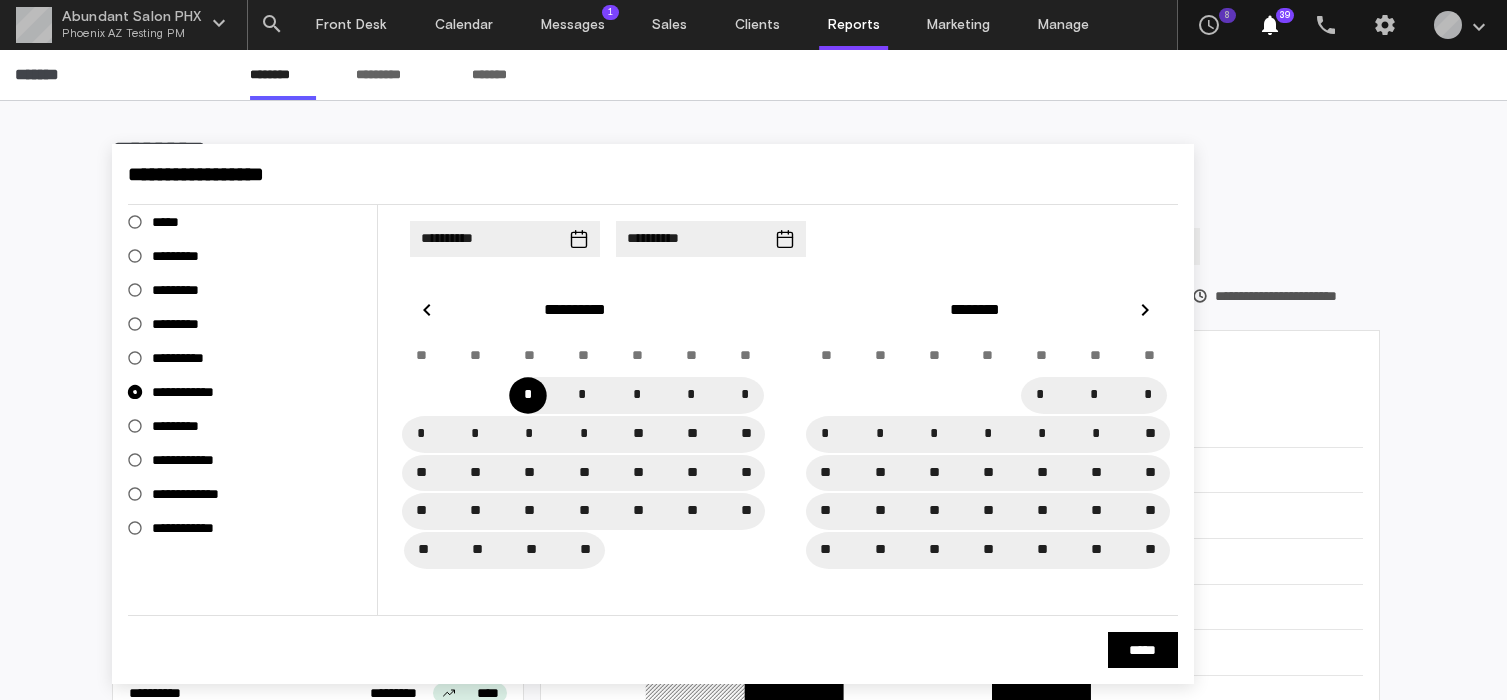 click at bounding box center (753, 350) 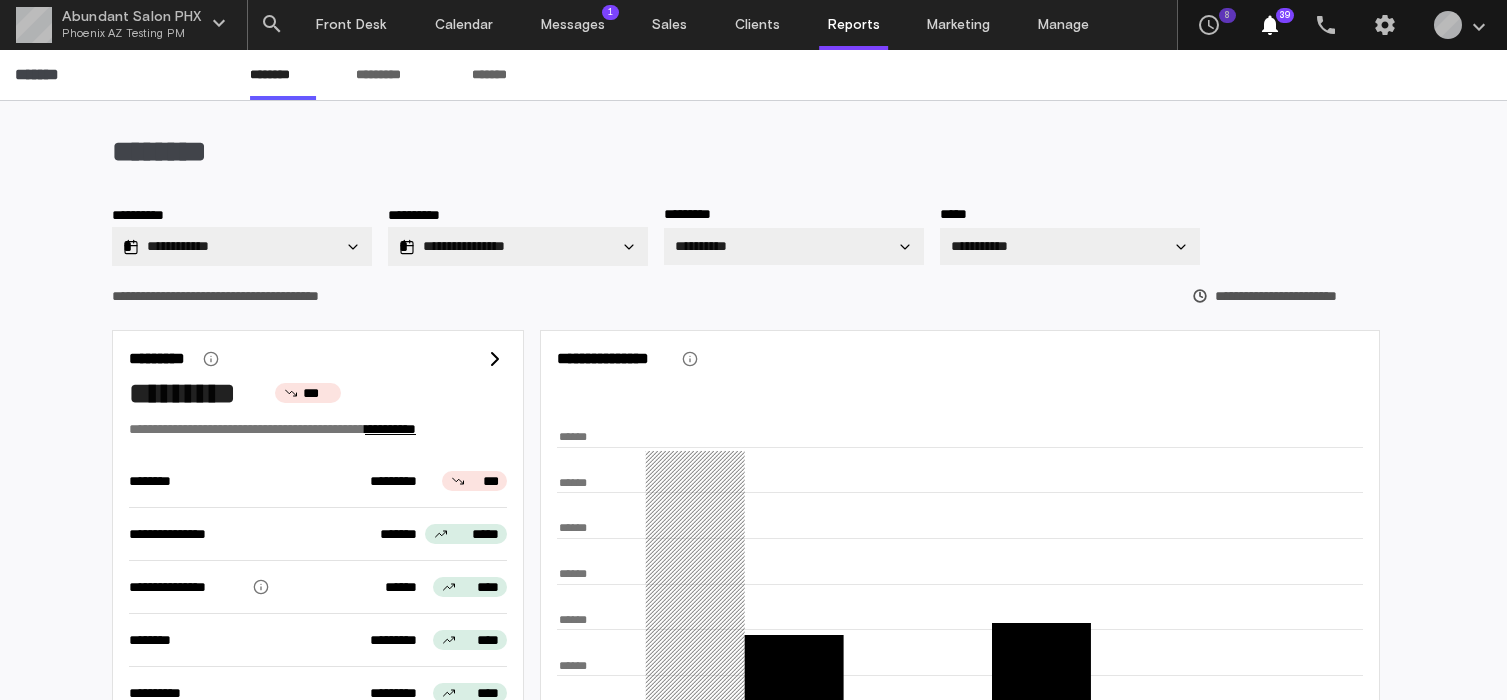 click on "Reports" at bounding box center (854, 25) 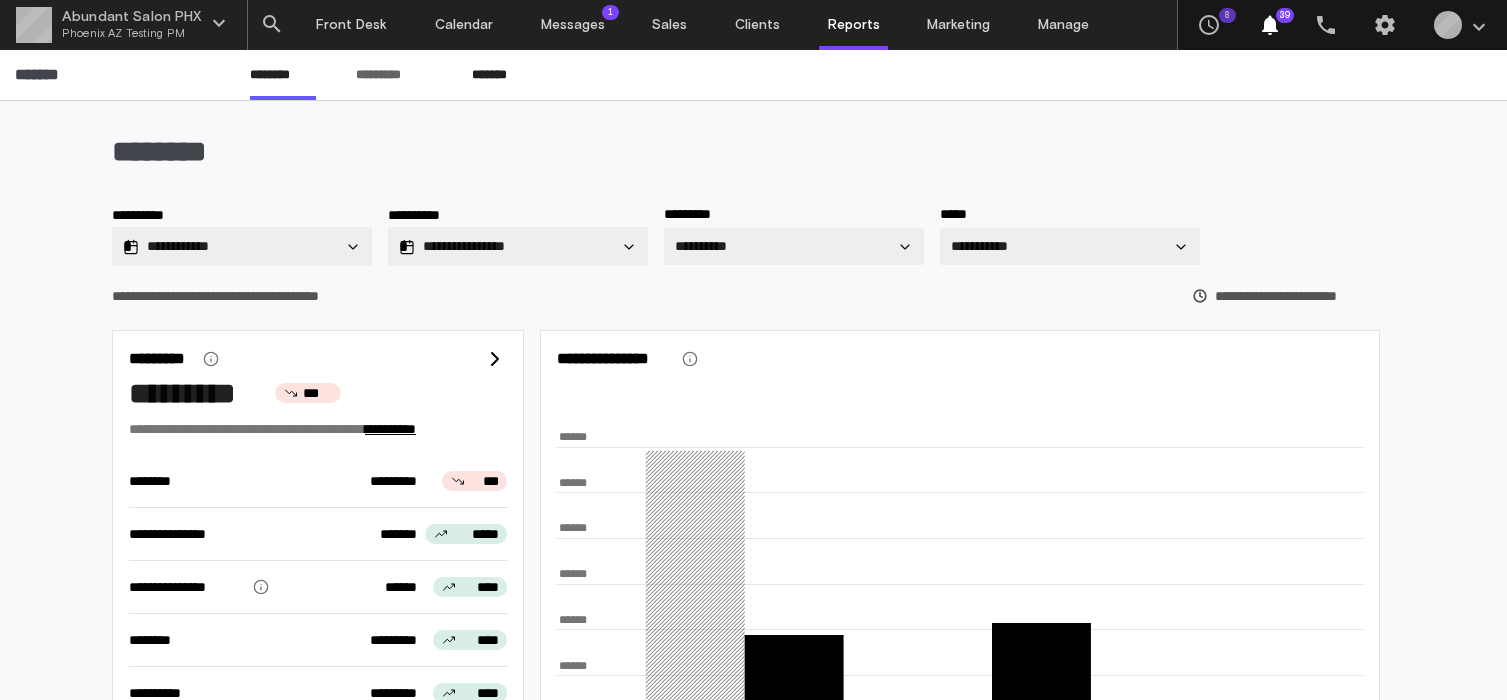 click on "*******" at bounding box center (501, 82) 